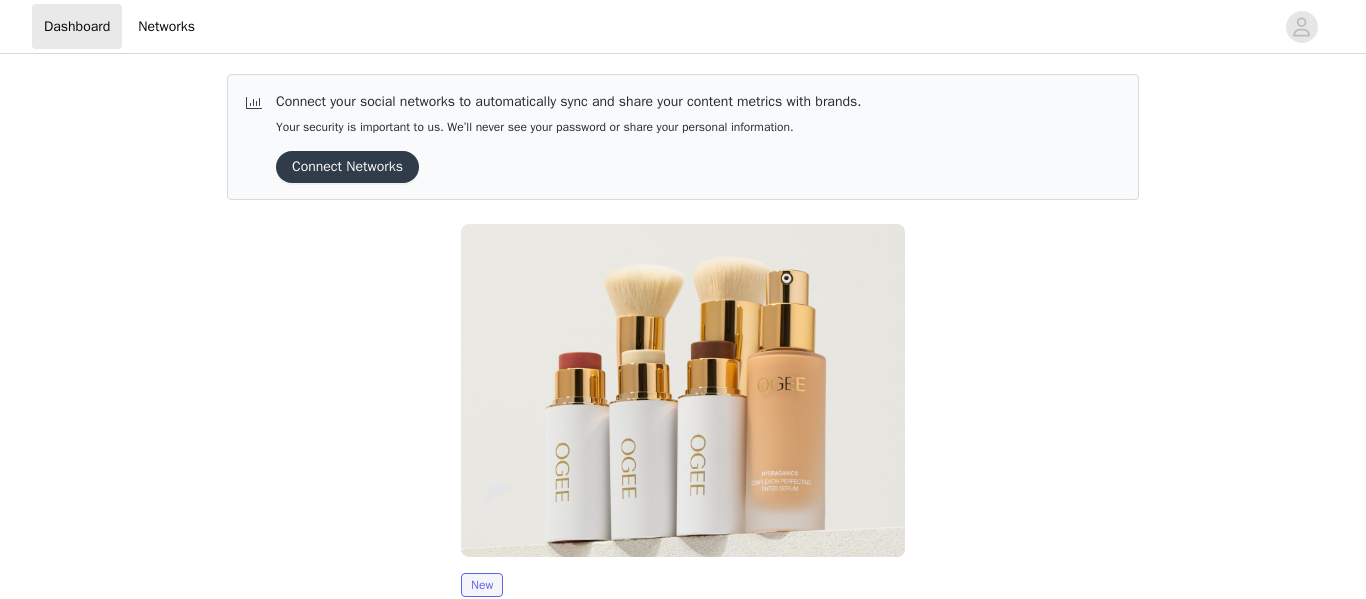 scroll, scrollTop: 0, scrollLeft: 0, axis: both 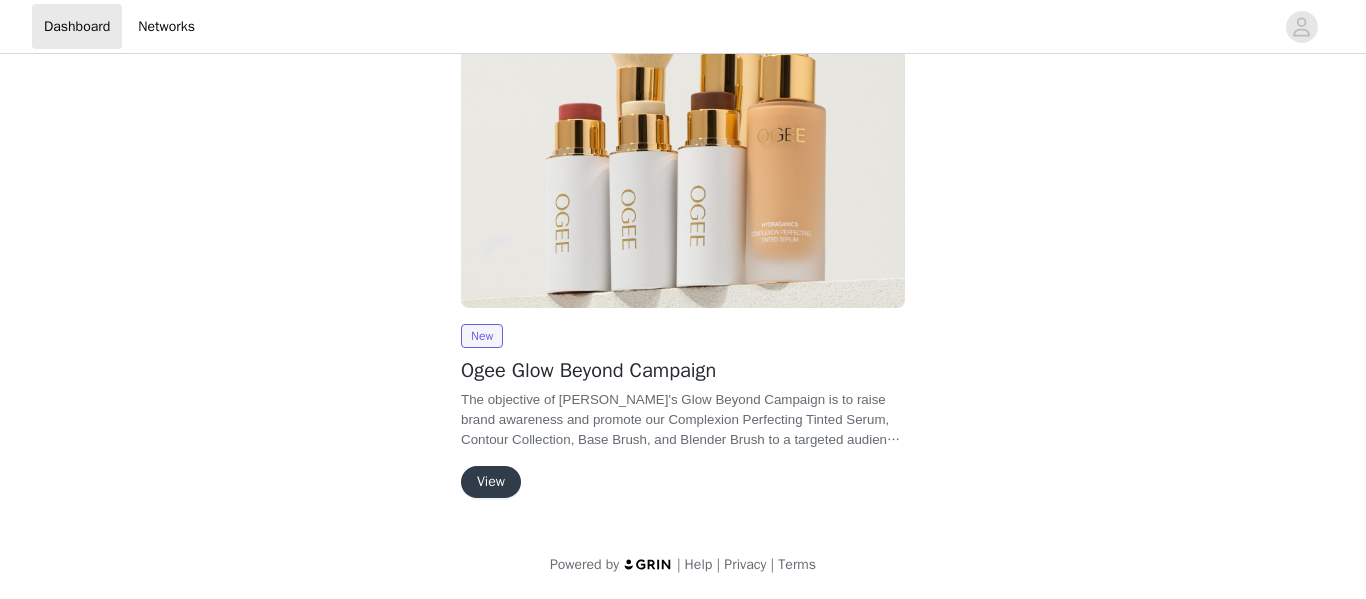 click on "View" at bounding box center (491, 482) 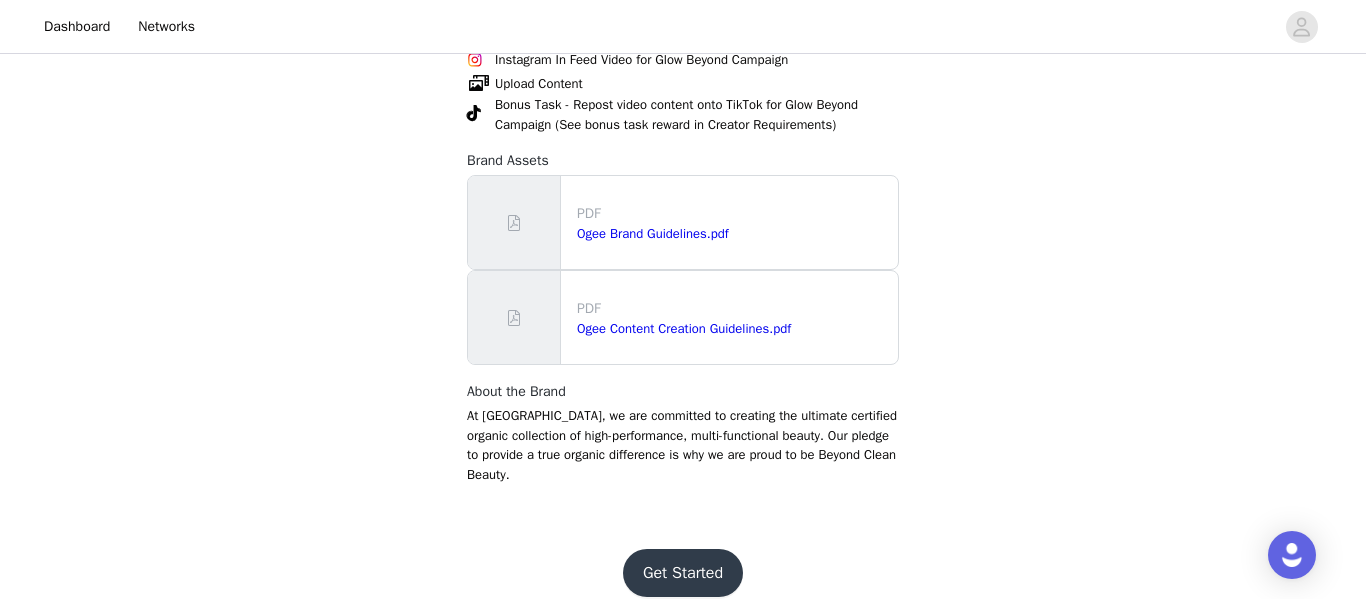 scroll, scrollTop: 888, scrollLeft: 0, axis: vertical 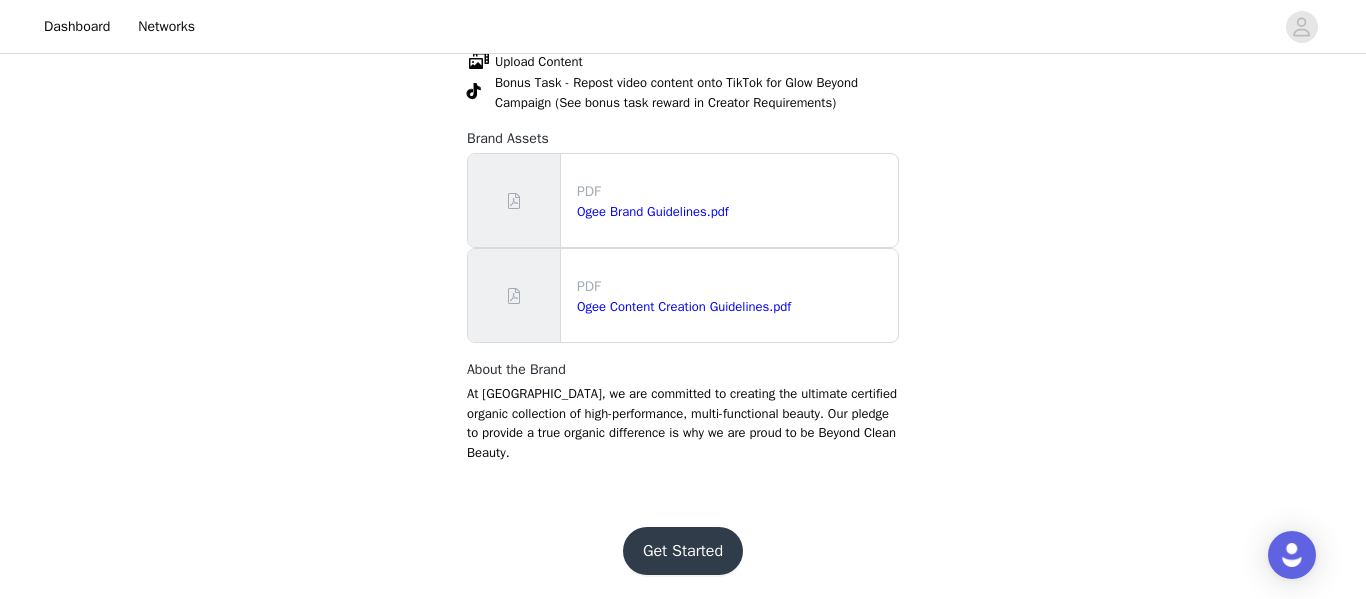 click on "Get Started" at bounding box center [683, 551] 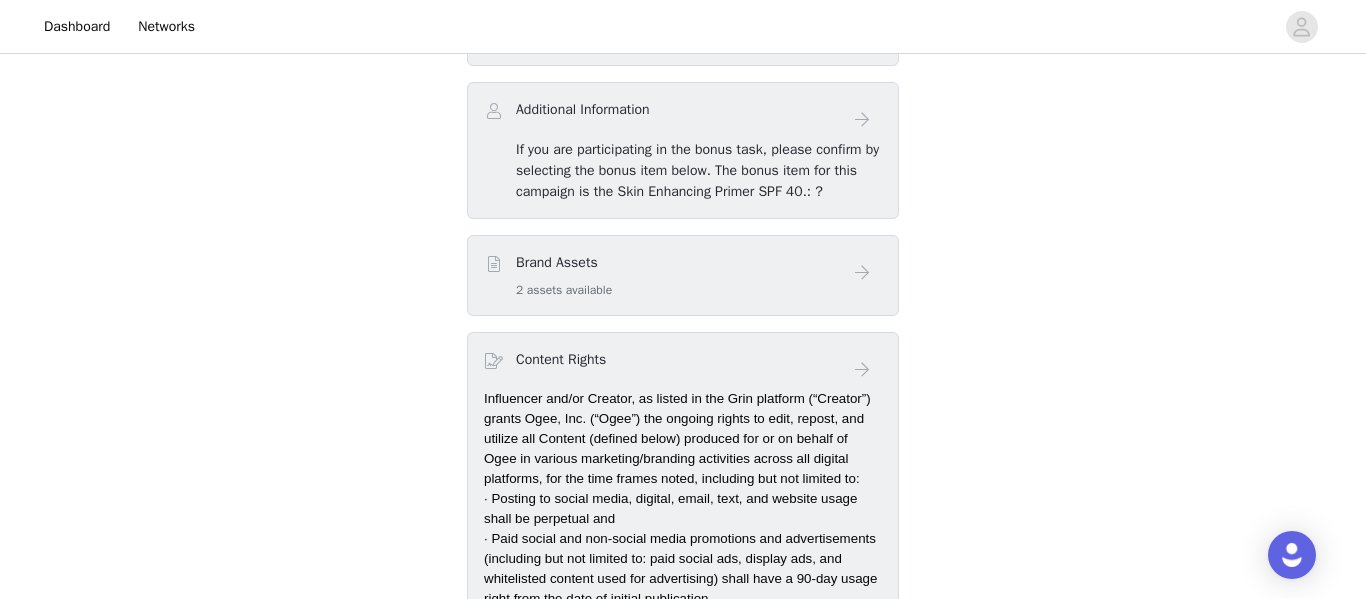 scroll, scrollTop: 1012, scrollLeft: 0, axis: vertical 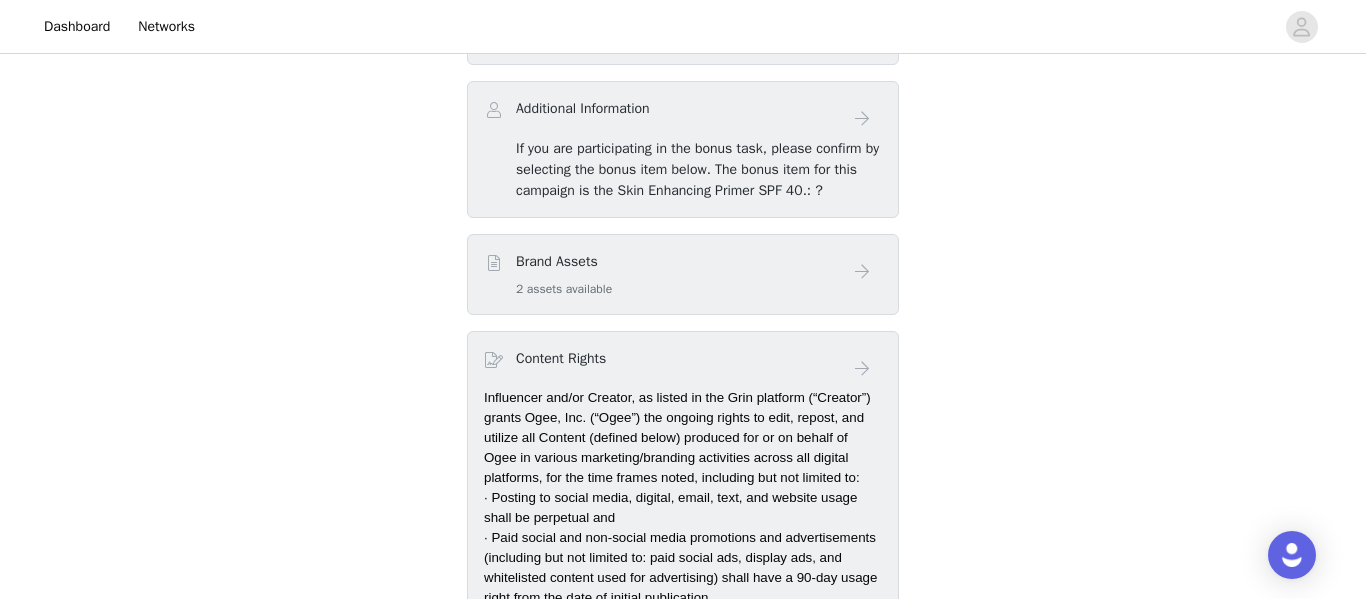 click on "Brand Assets   2 assets available" at bounding box center (663, 274) 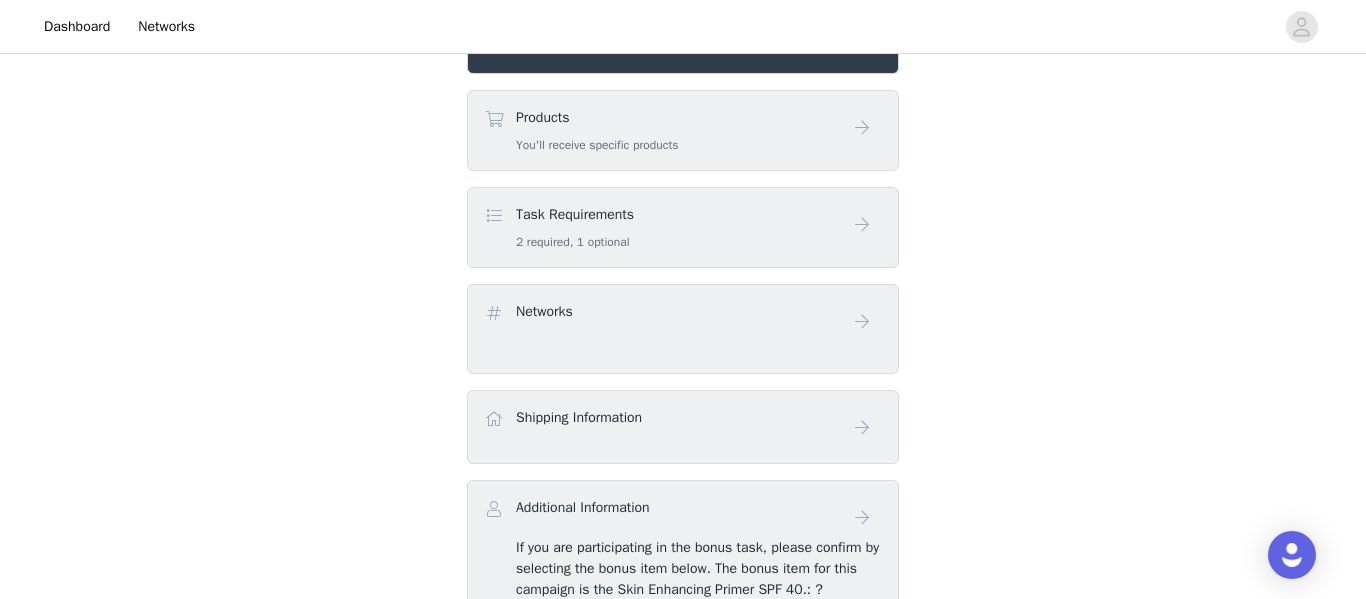 scroll, scrollTop: 618, scrollLeft: 0, axis: vertical 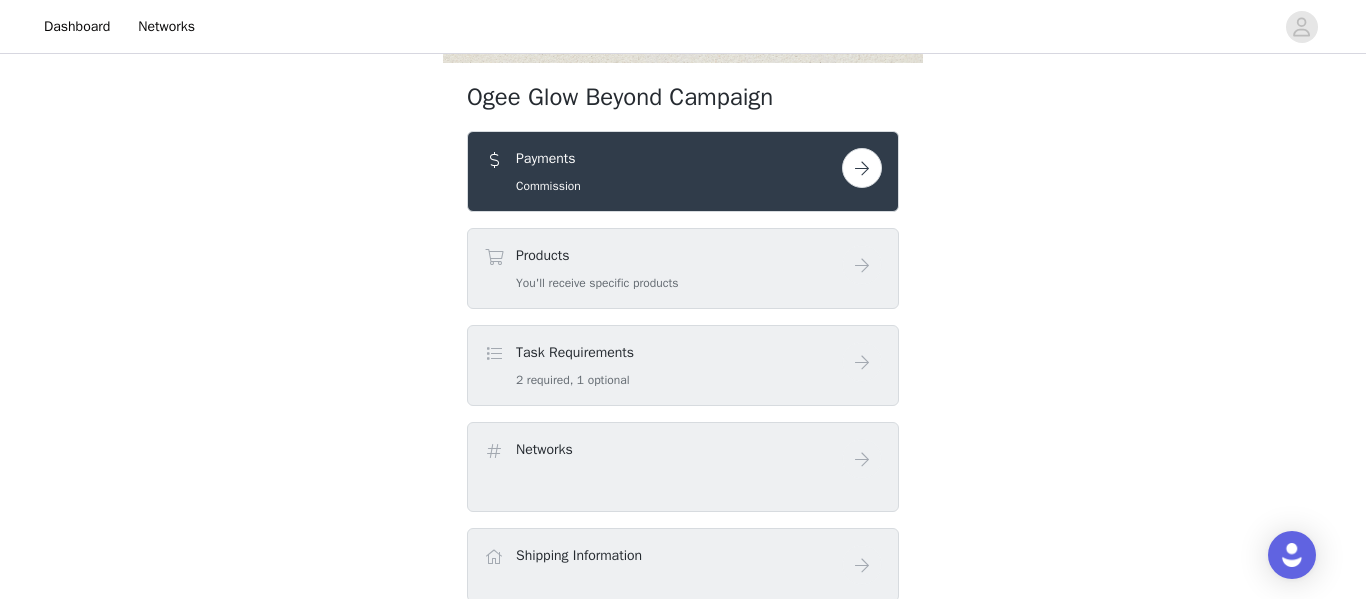 click on "Payments   Commission" at bounding box center [663, 171] 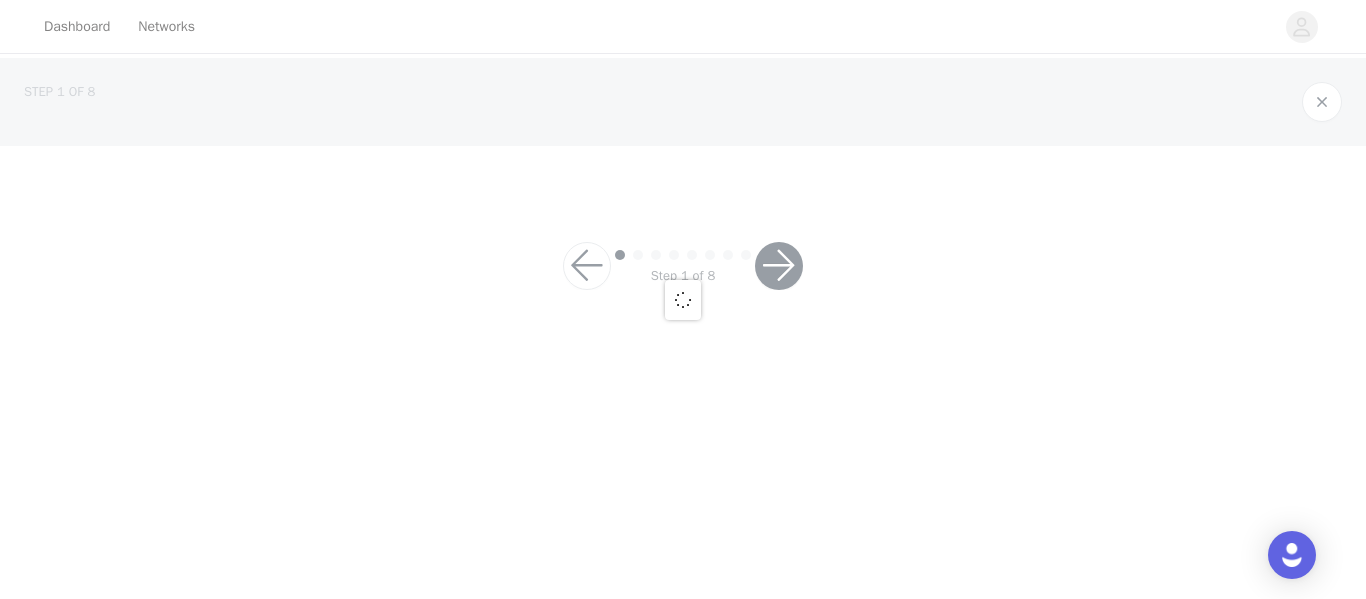 scroll, scrollTop: 0, scrollLeft: 0, axis: both 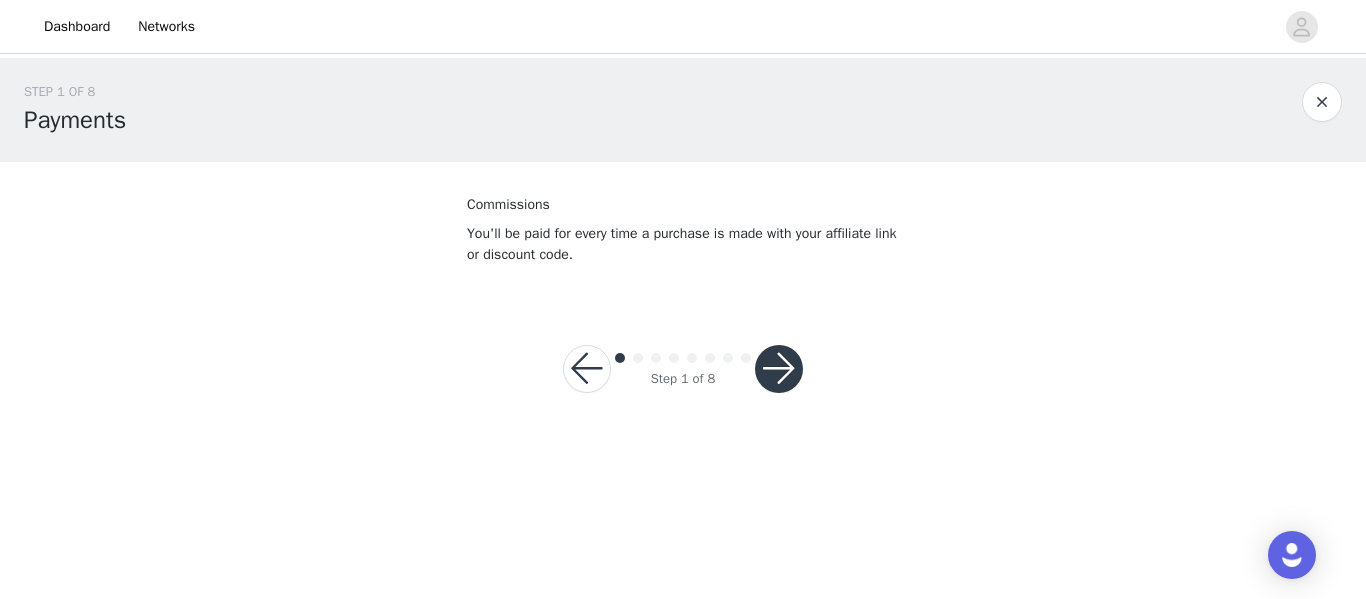 click at bounding box center (779, 369) 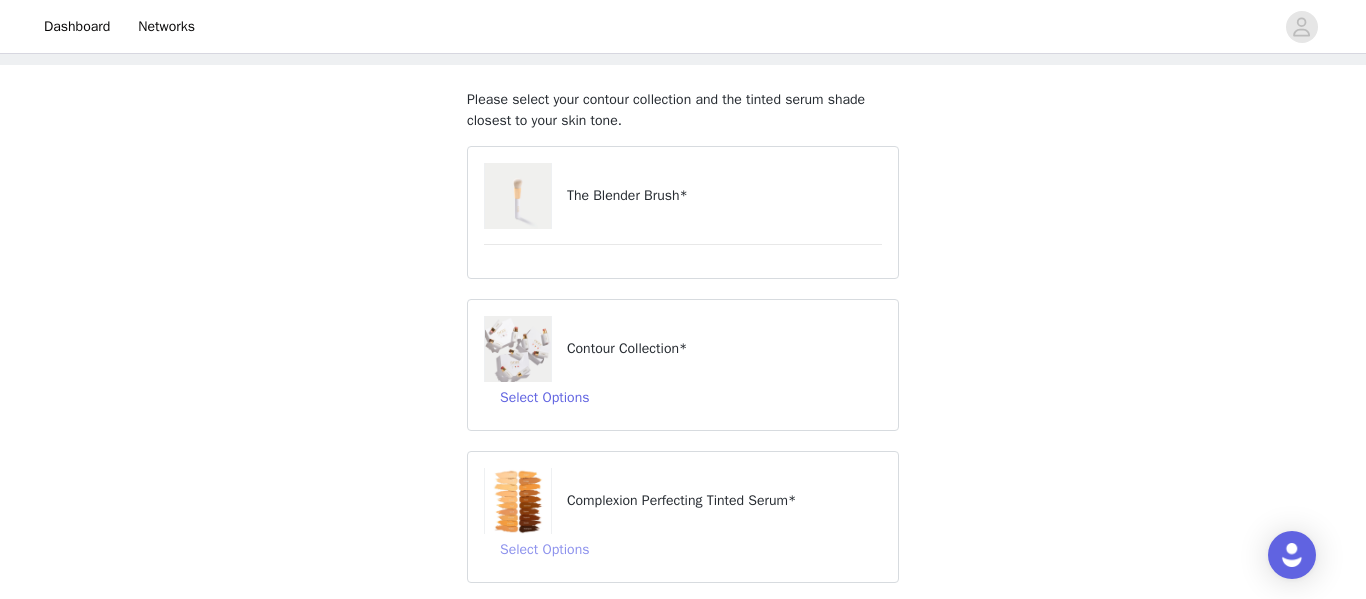 scroll, scrollTop: 96, scrollLeft: 0, axis: vertical 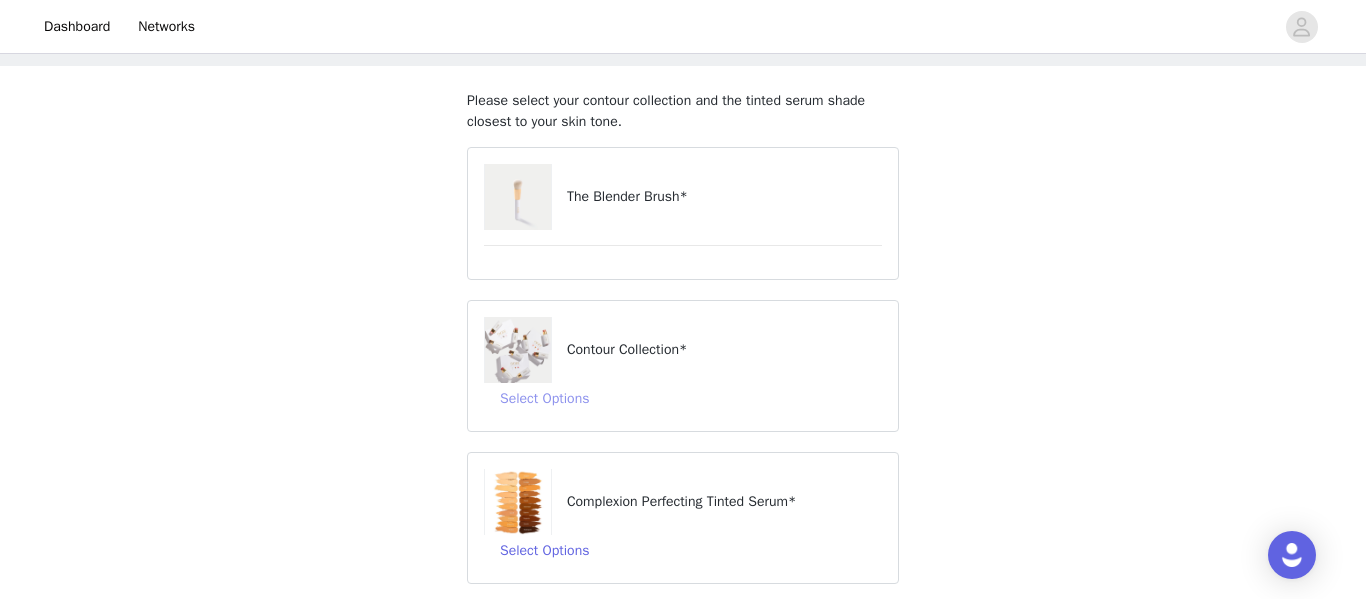 click on "Select Options" at bounding box center (544, 399) 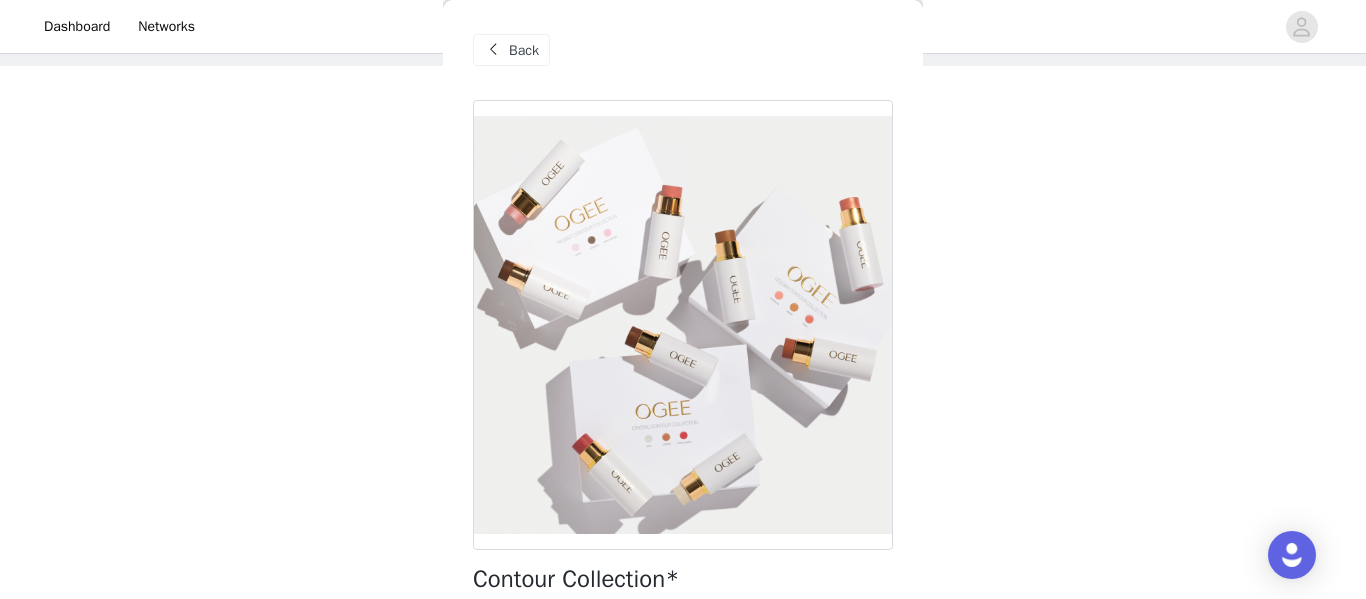 scroll, scrollTop: 239, scrollLeft: 0, axis: vertical 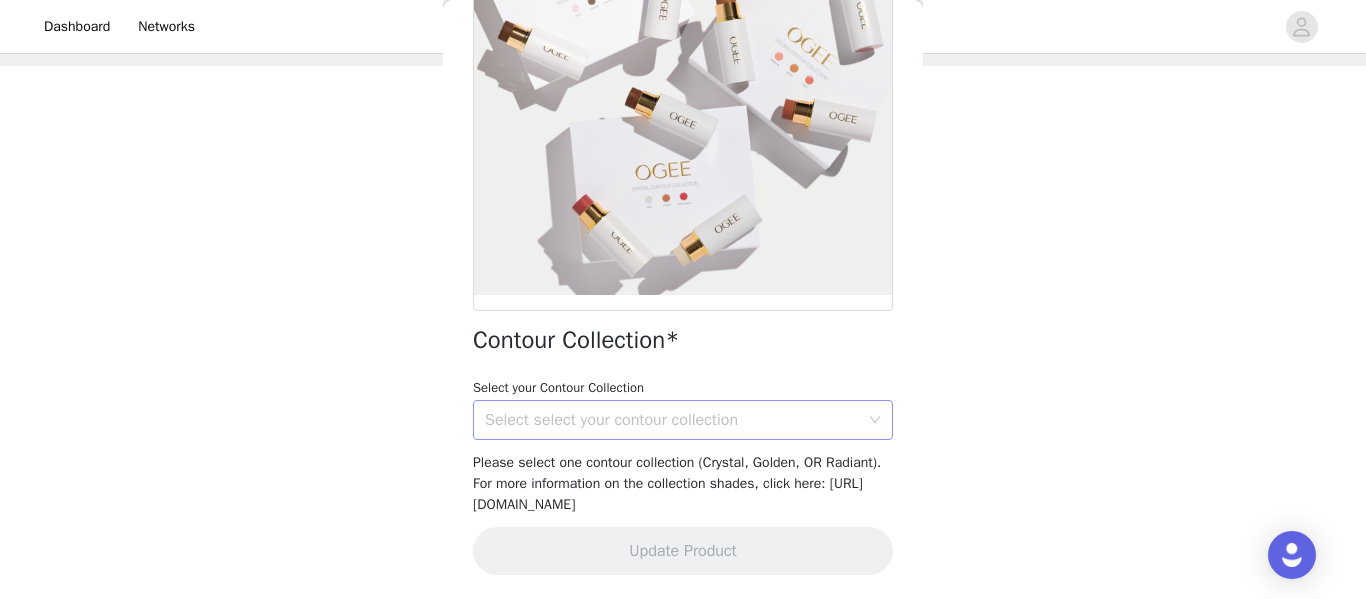 click on "Select select your contour collection" at bounding box center [676, 420] 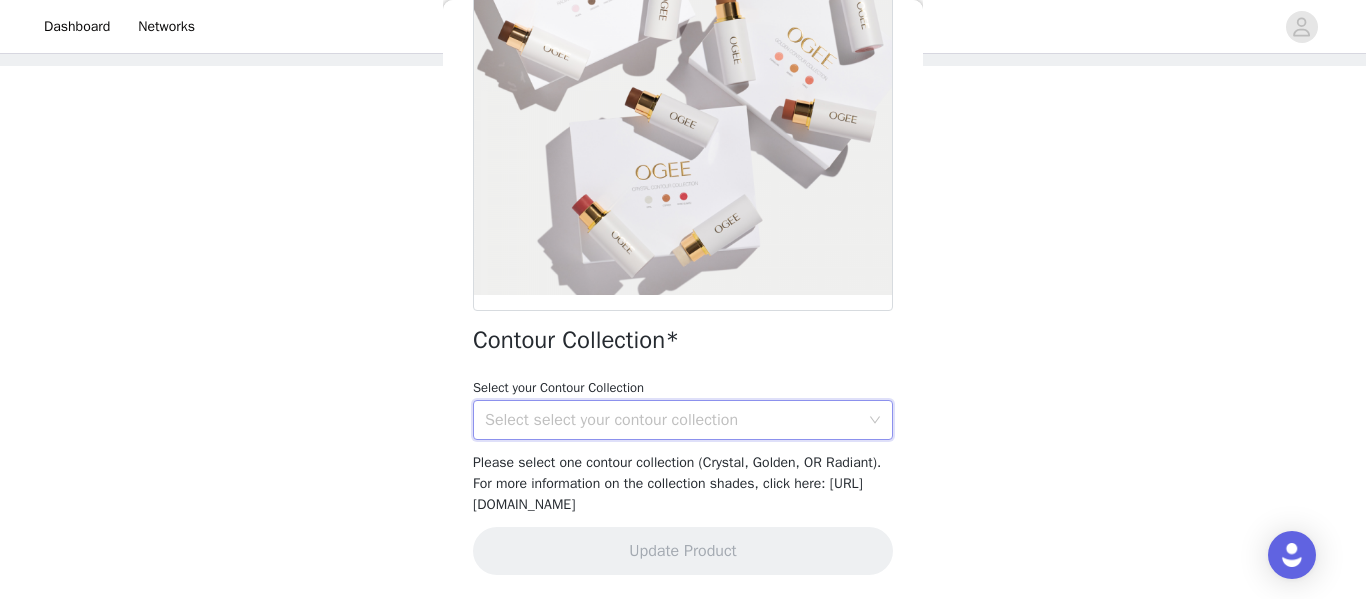 click on "Select select your contour collection" at bounding box center [672, 420] 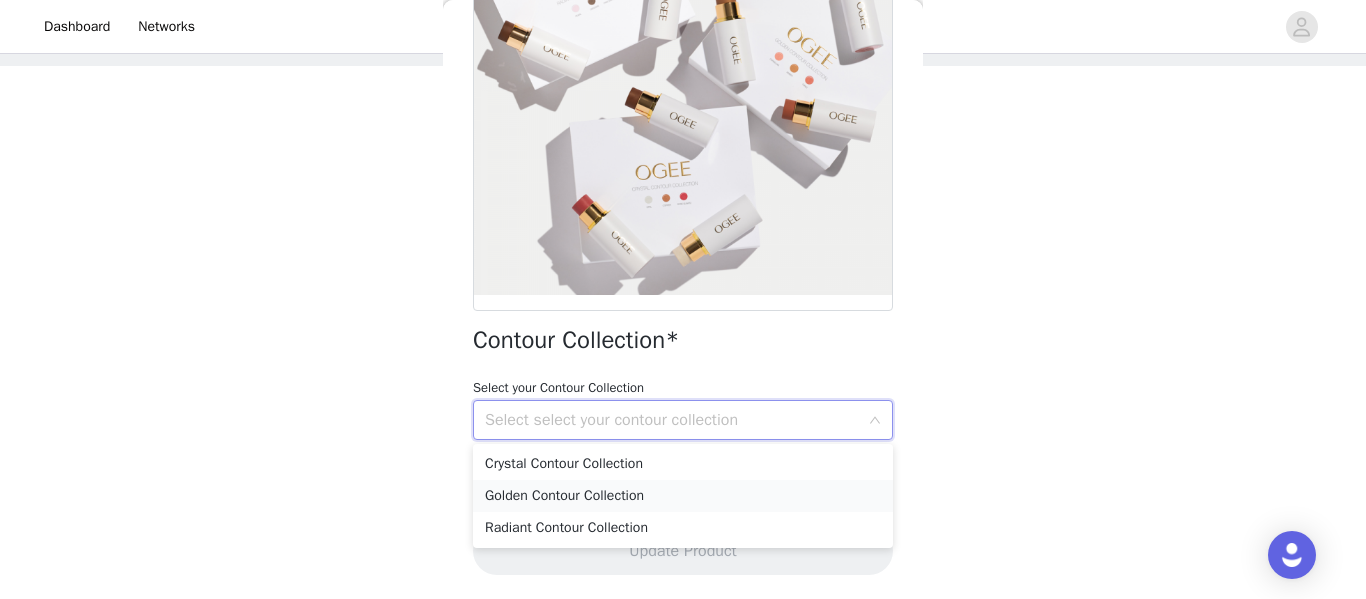 click on "Golden Contour Collection" at bounding box center (683, 496) 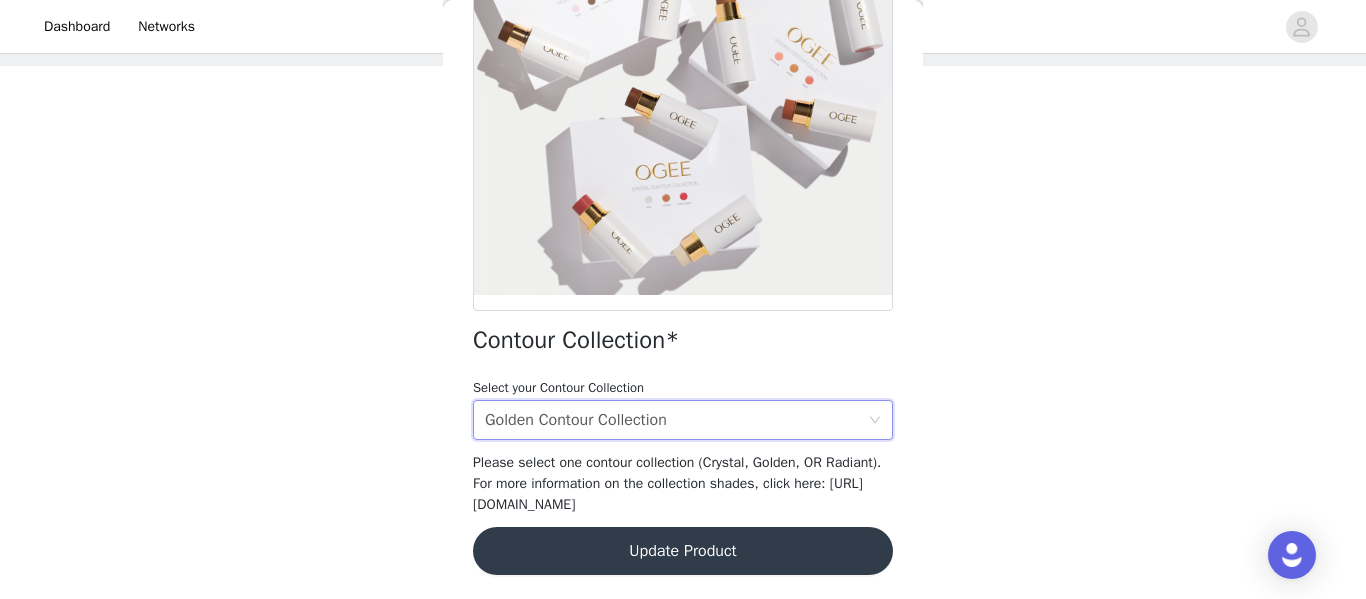 click on "Update Product" at bounding box center (683, 551) 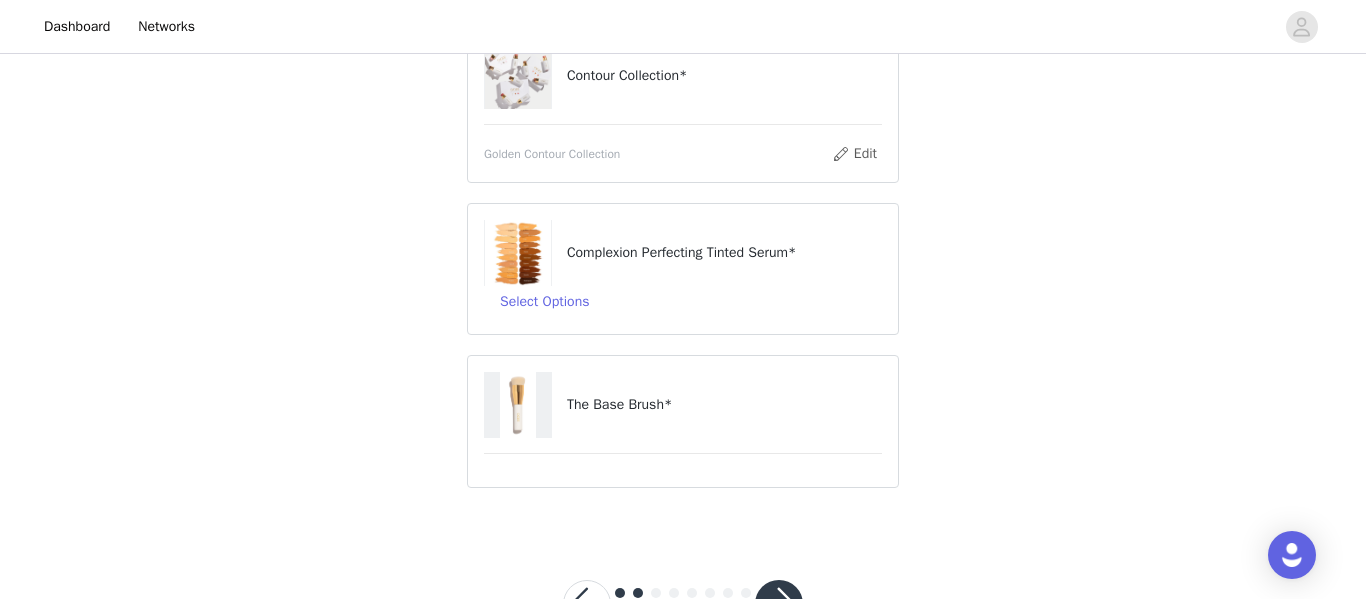 scroll, scrollTop: 371, scrollLeft: 0, axis: vertical 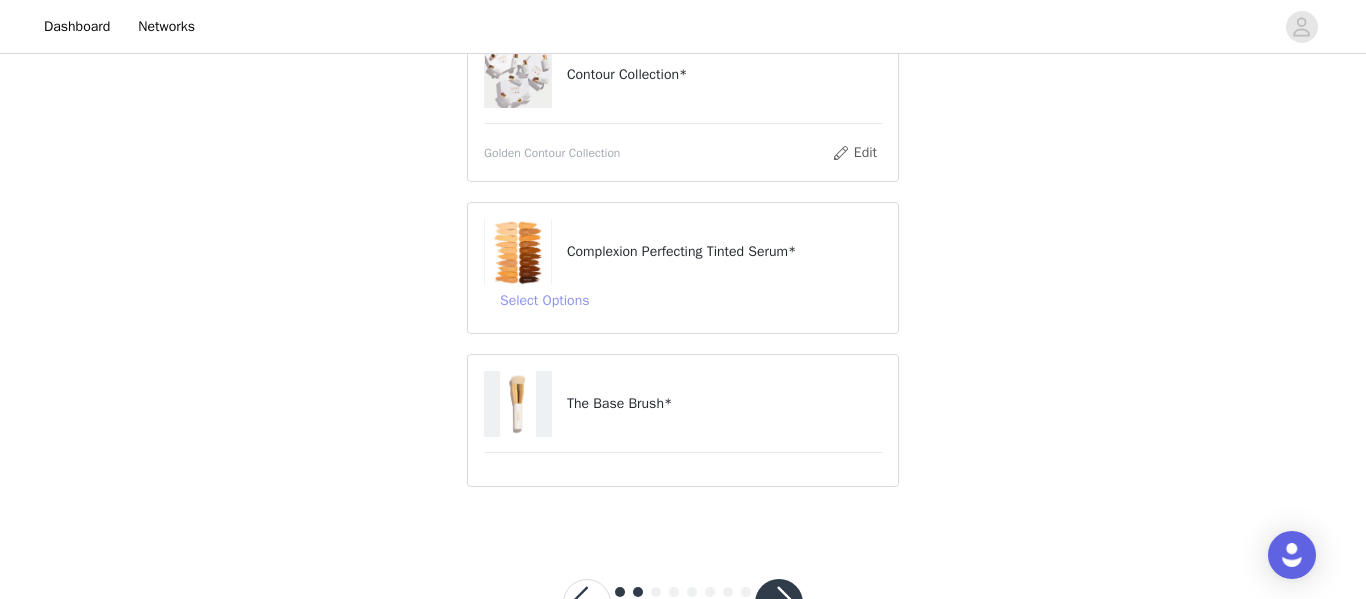 click on "Select Options" at bounding box center (544, 301) 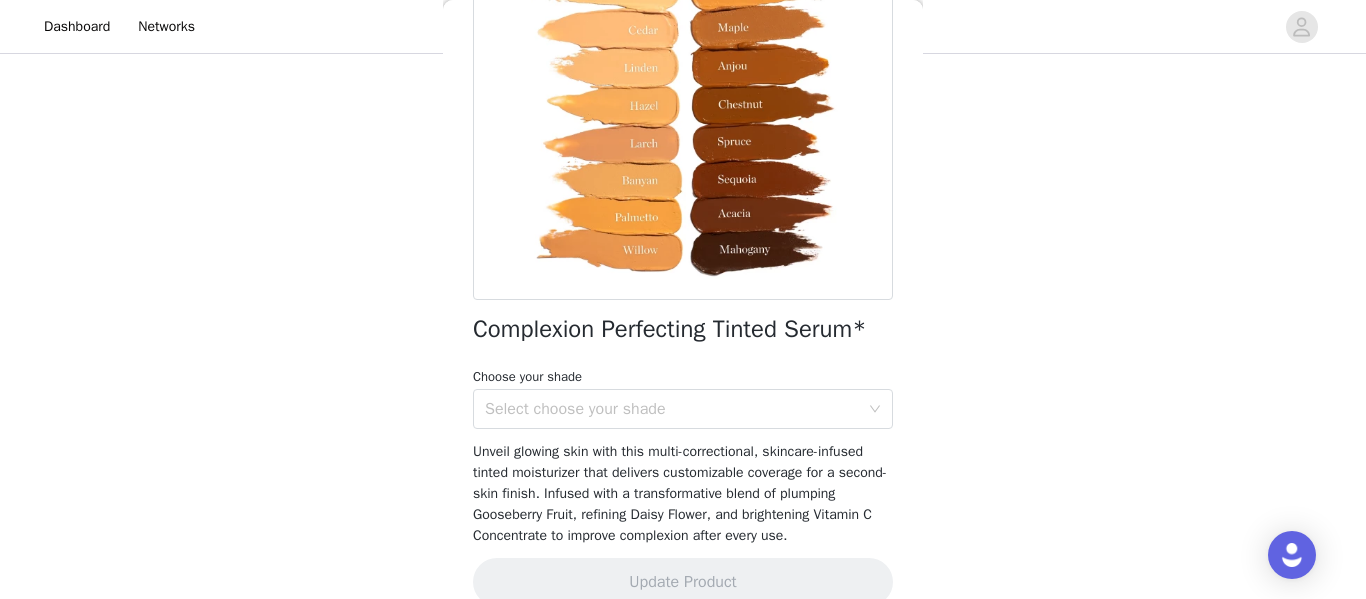 scroll, scrollTop: 281, scrollLeft: 0, axis: vertical 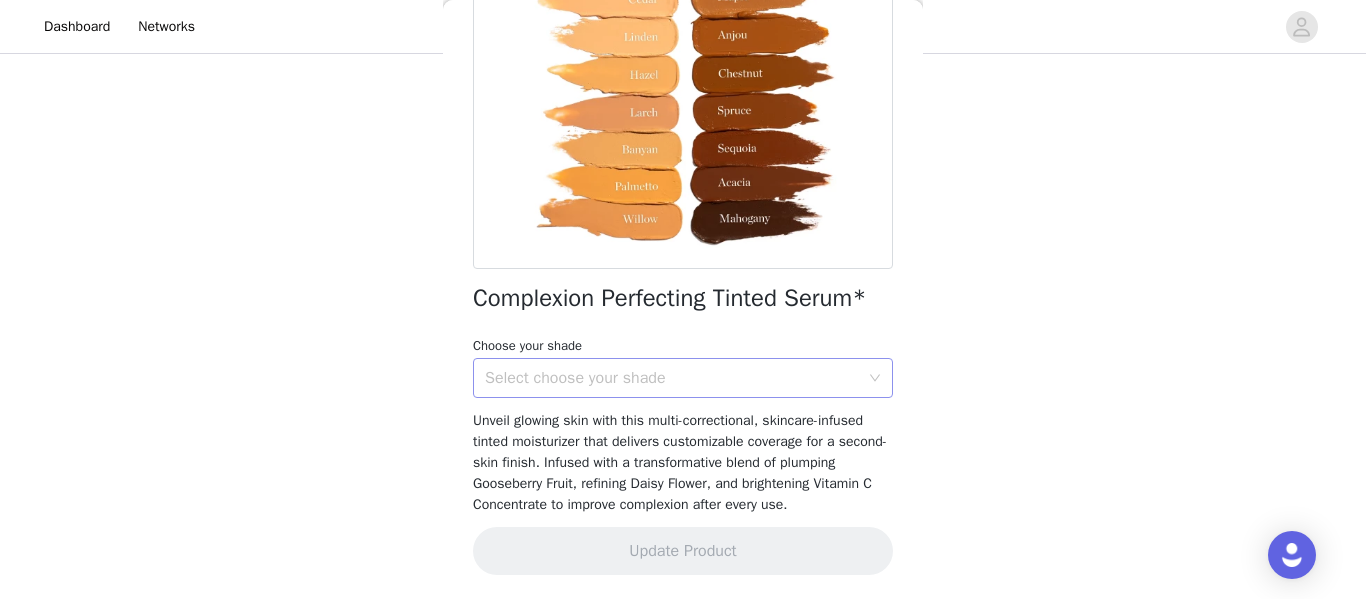 click on "Select choose your shade" at bounding box center [672, 378] 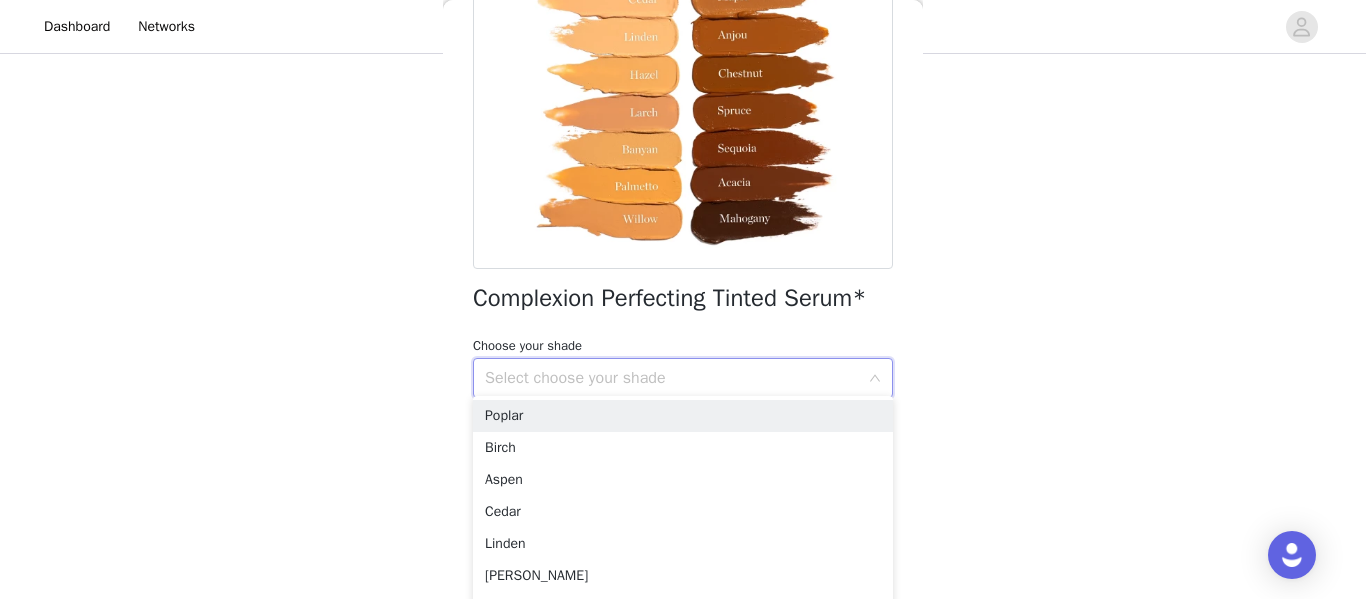 scroll, scrollTop: 381, scrollLeft: 0, axis: vertical 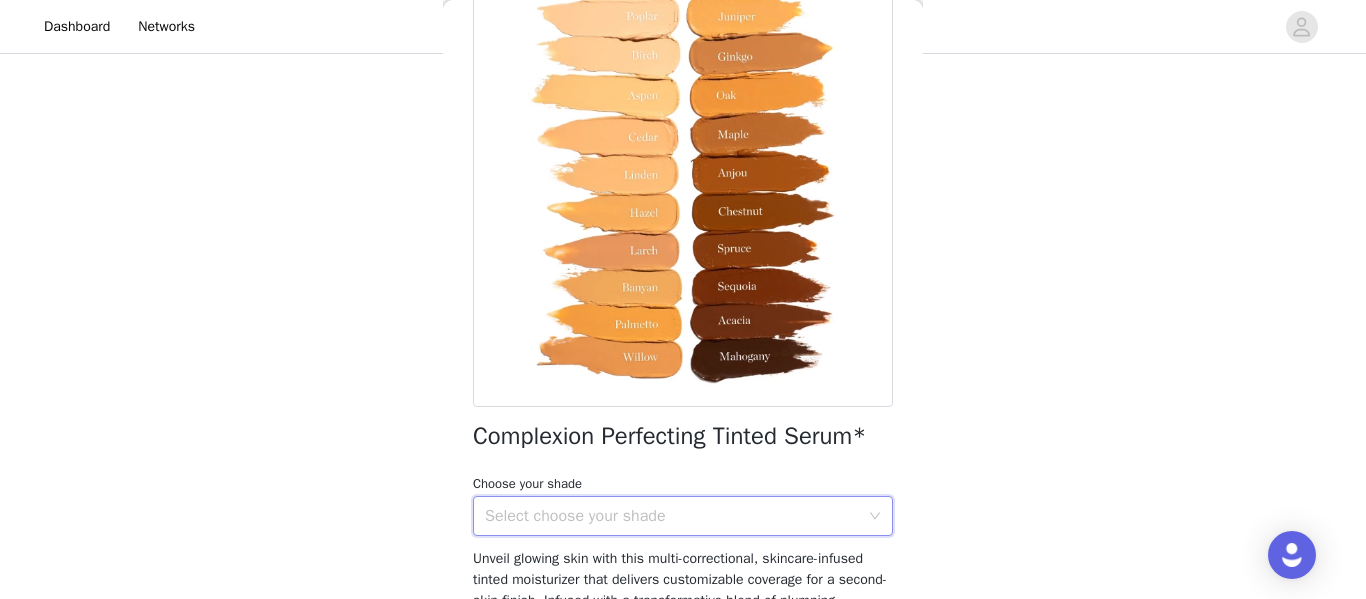 click on "Select choose your shade" at bounding box center (672, 516) 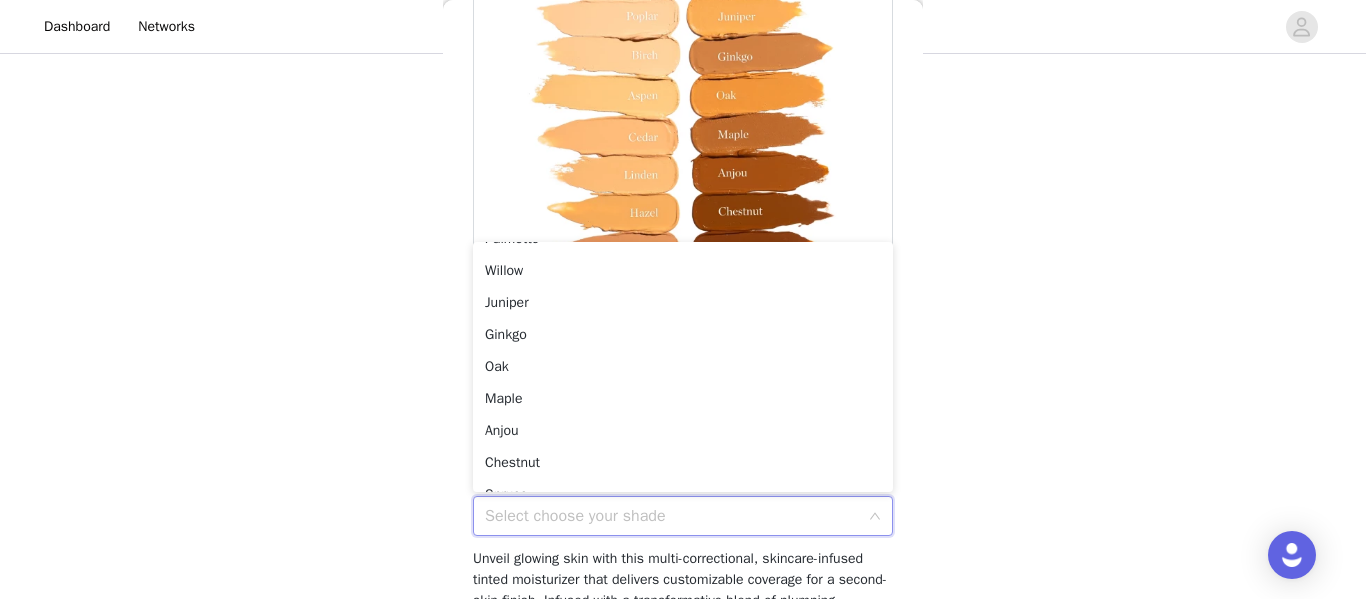 scroll, scrollTop: 280, scrollLeft: 0, axis: vertical 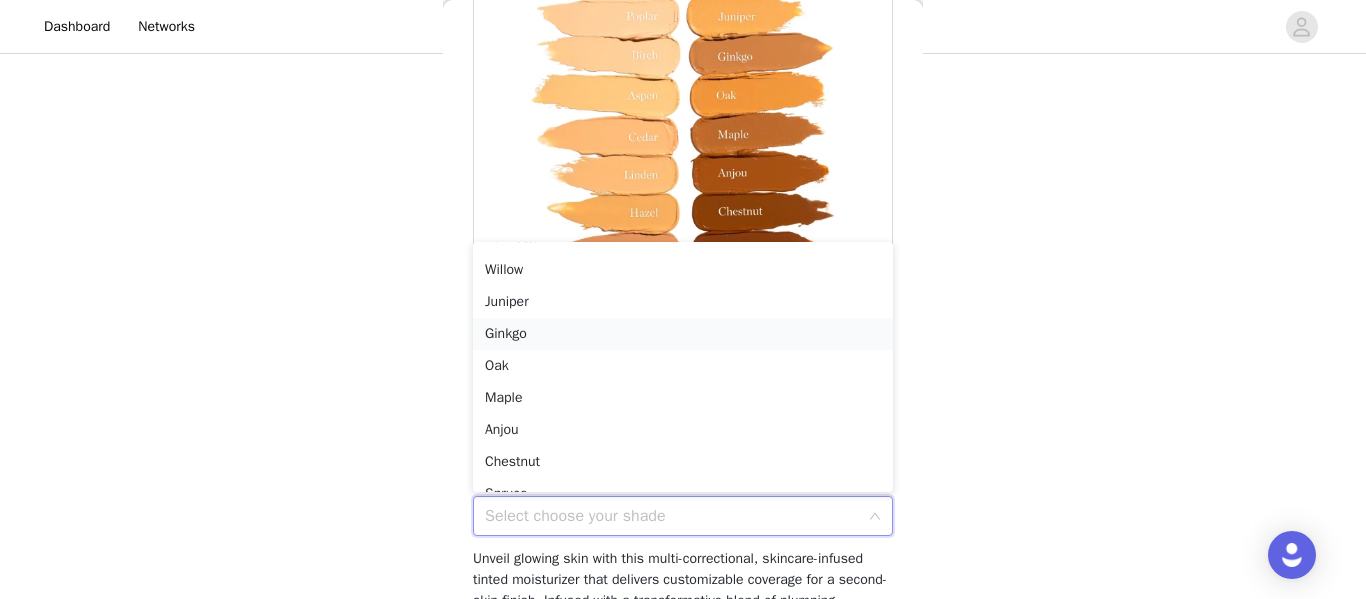 click on "Ginkgo" at bounding box center [683, 334] 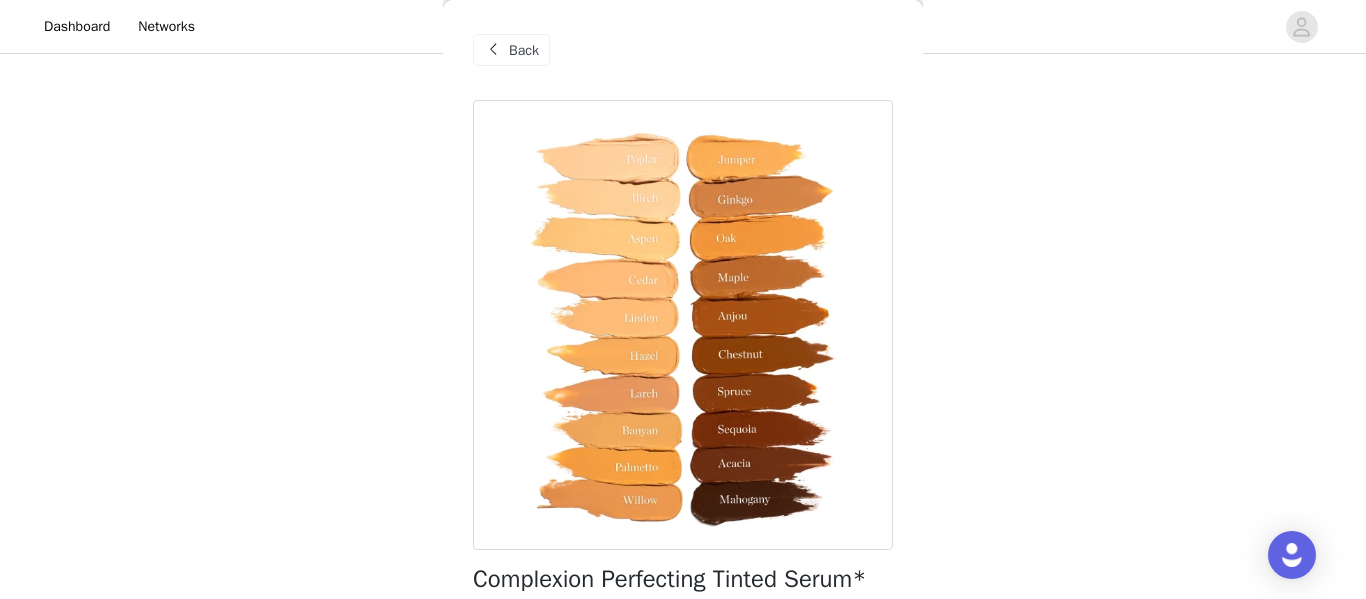 scroll, scrollTop: 281, scrollLeft: 0, axis: vertical 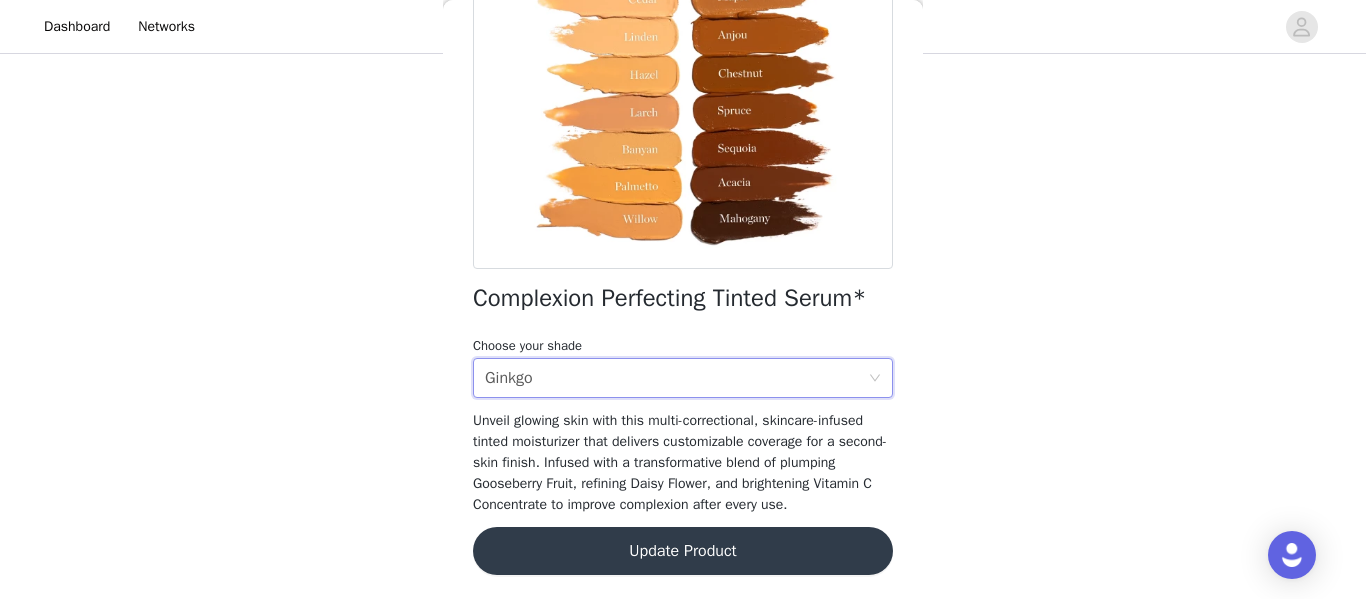 click on "Update Product" at bounding box center [683, 551] 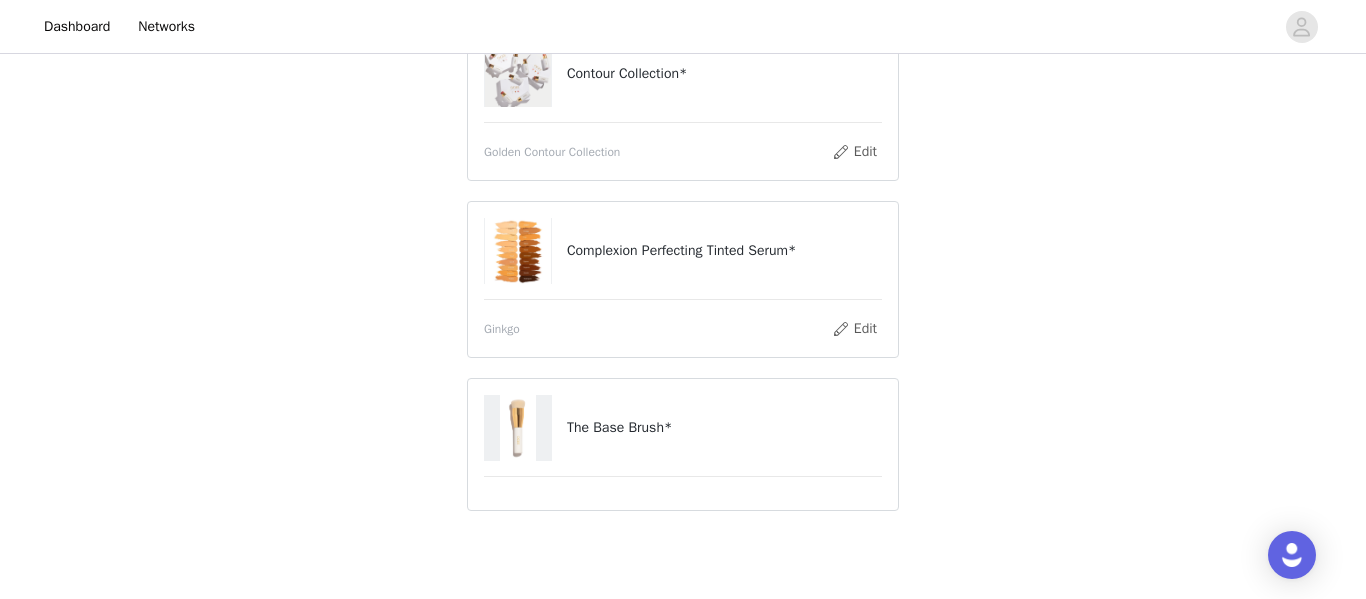 scroll, scrollTop: 472, scrollLeft: 0, axis: vertical 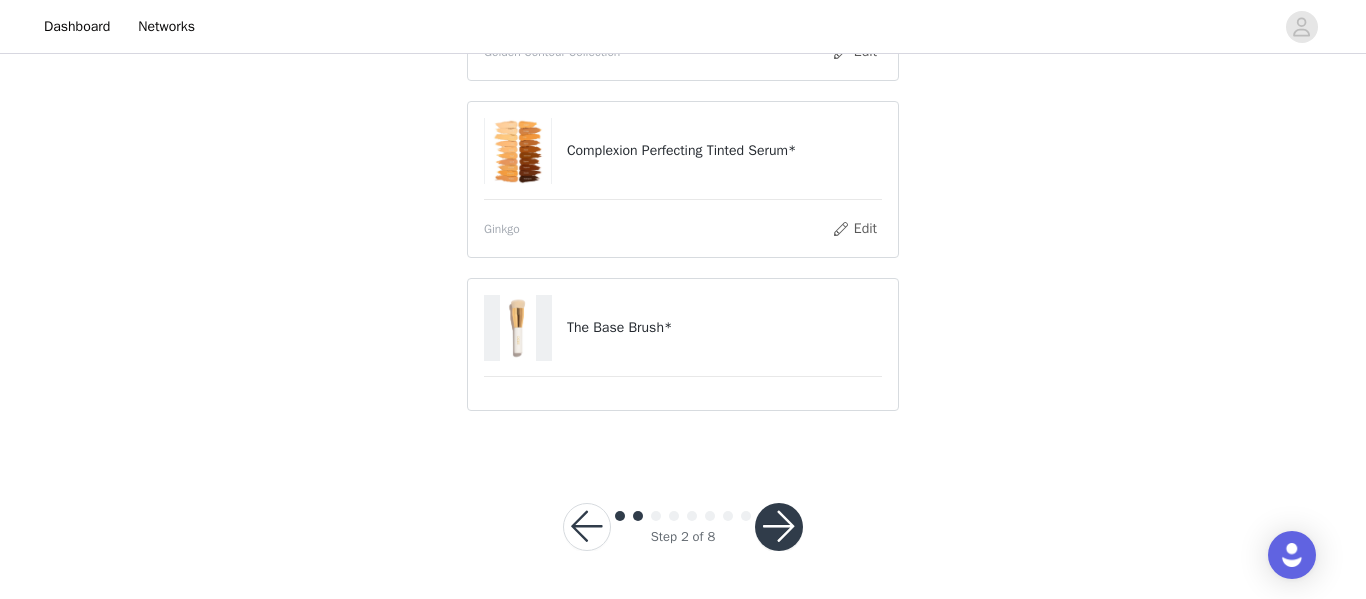 click at bounding box center (779, 527) 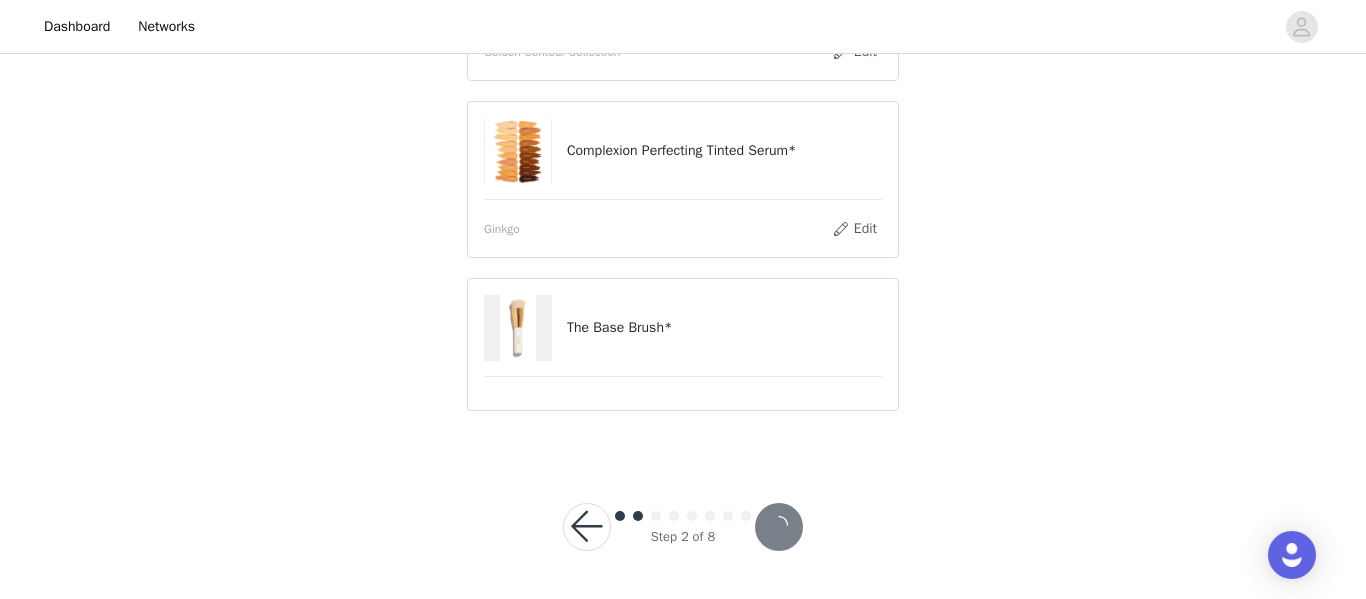 click at bounding box center [779, 527] 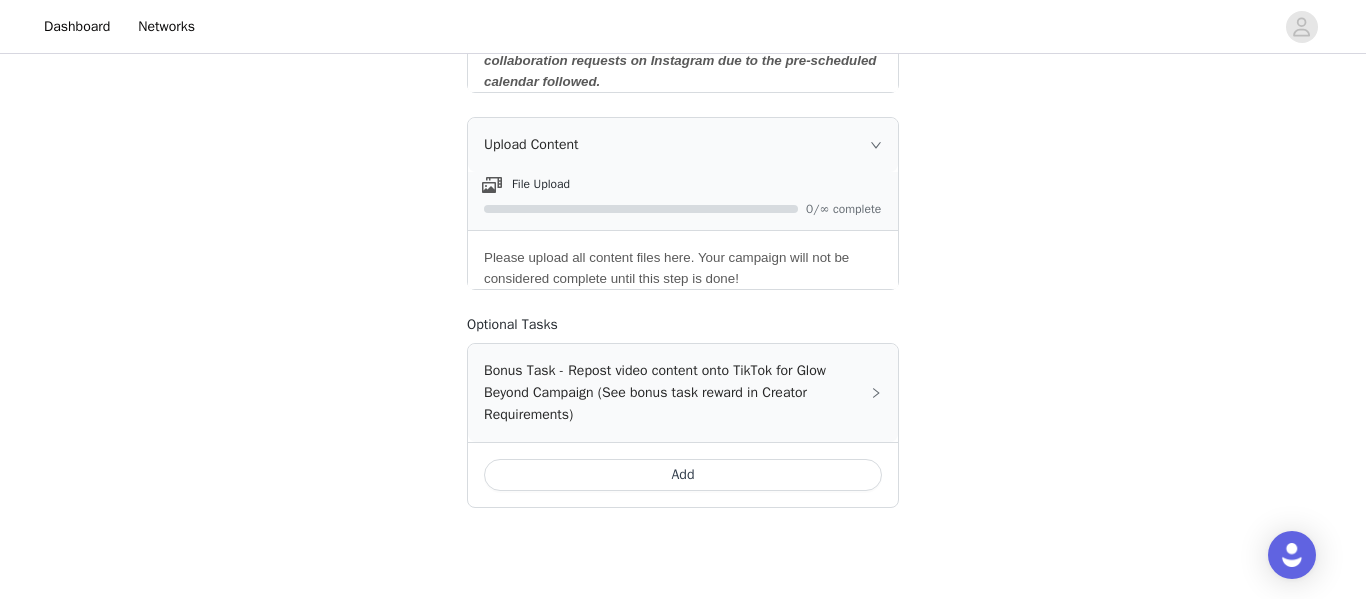 scroll, scrollTop: 1215, scrollLeft: 0, axis: vertical 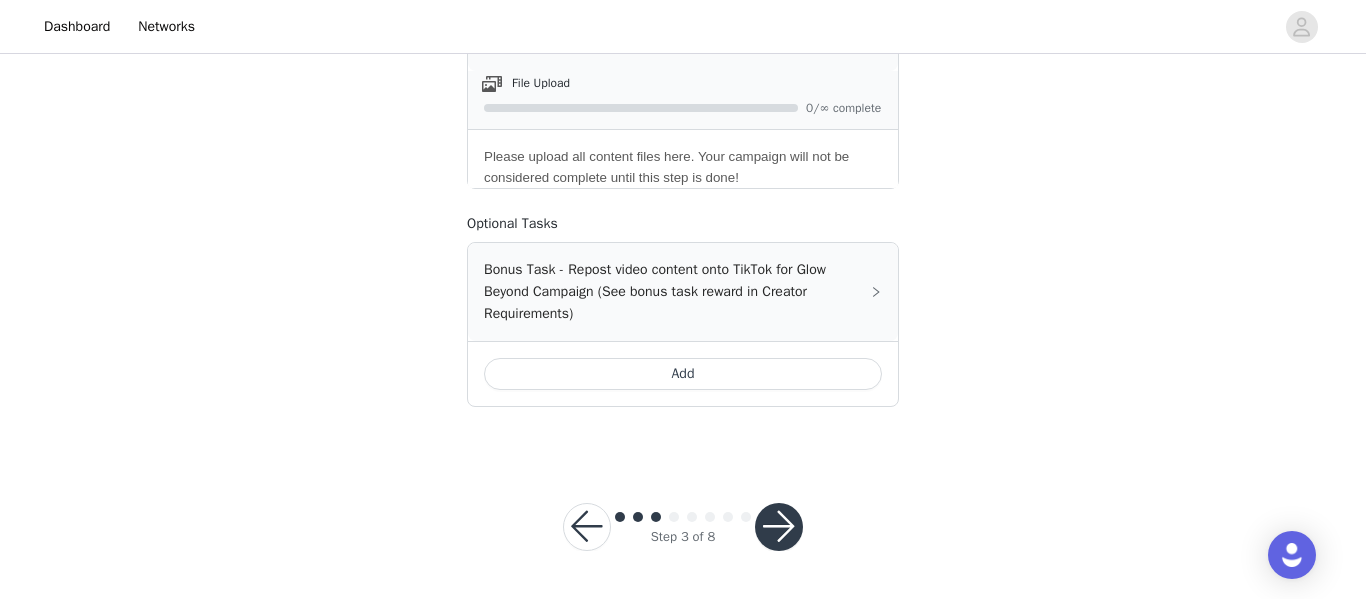 click on "Step 3 of 8" at bounding box center (683, 527) 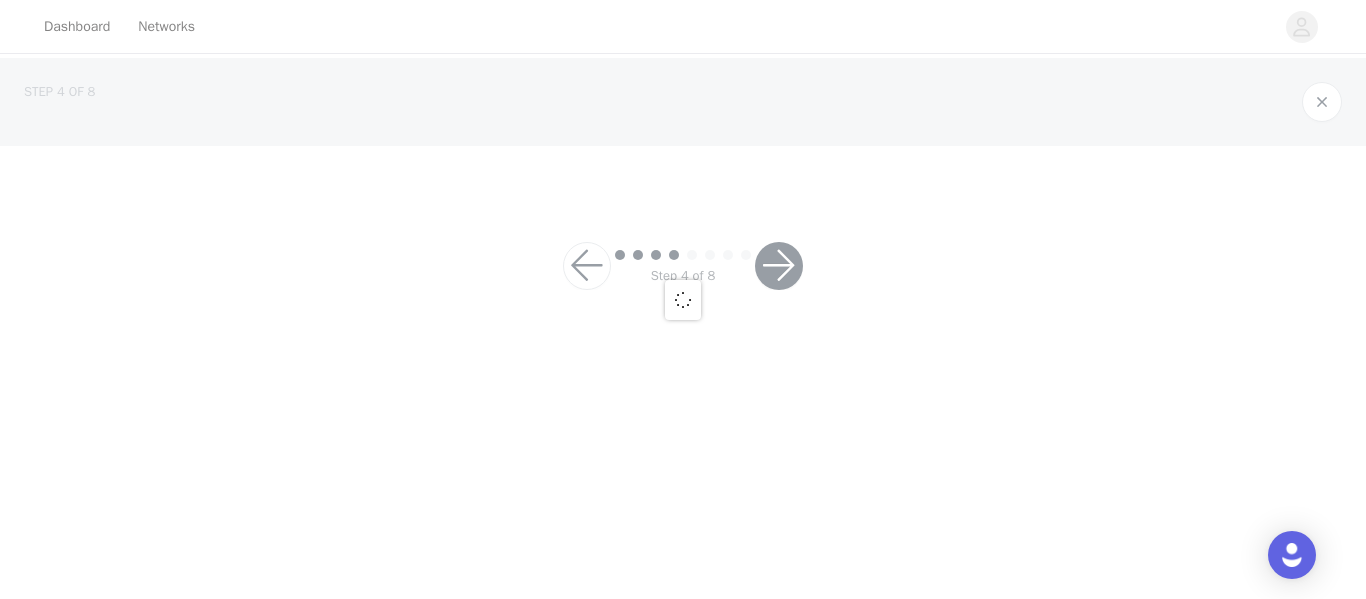 scroll, scrollTop: 0, scrollLeft: 0, axis: both 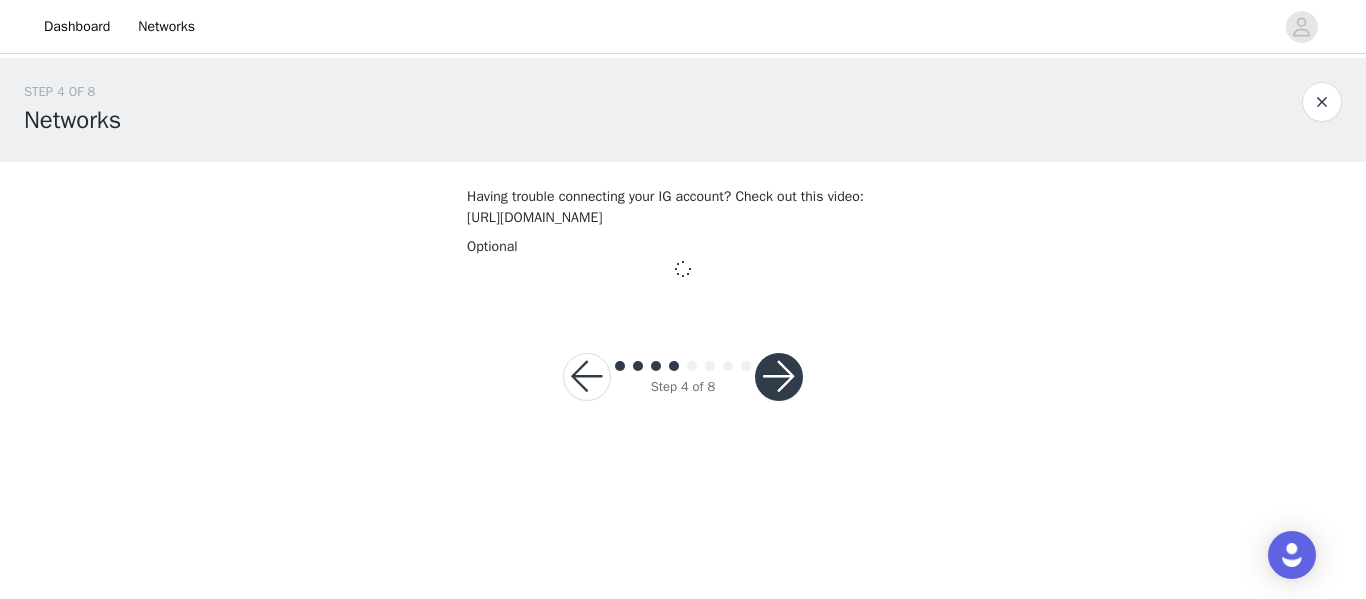 click at bounding box center (779, 377) 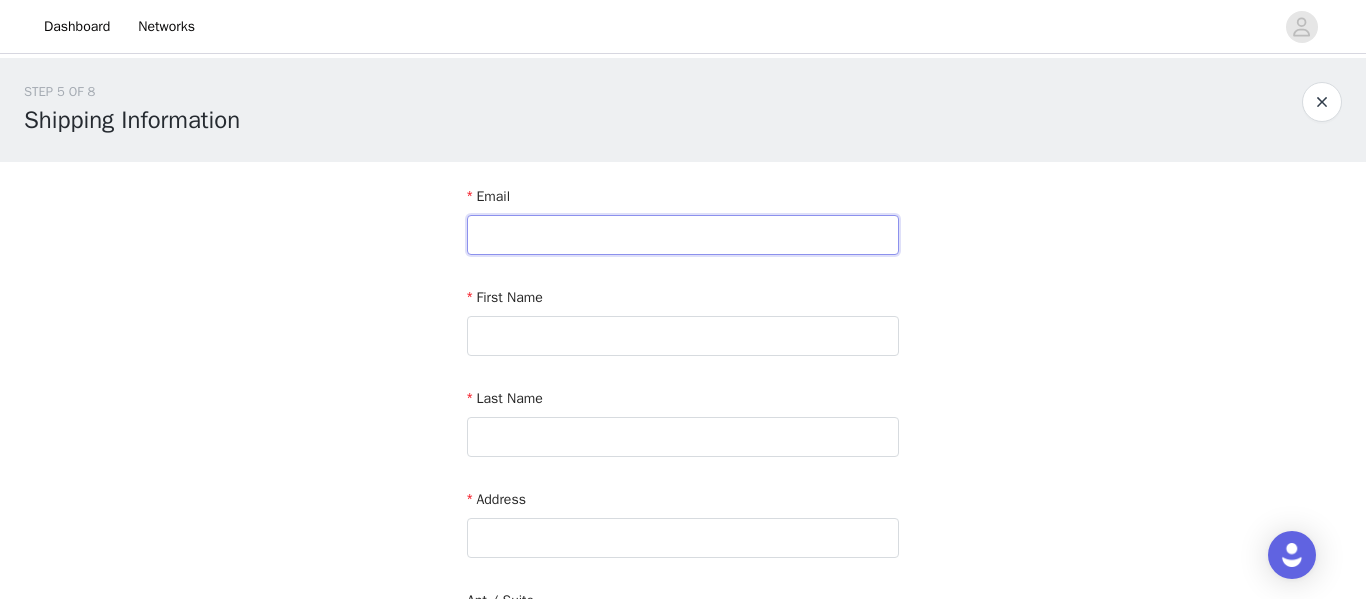 click at bounding box center (683, 235) 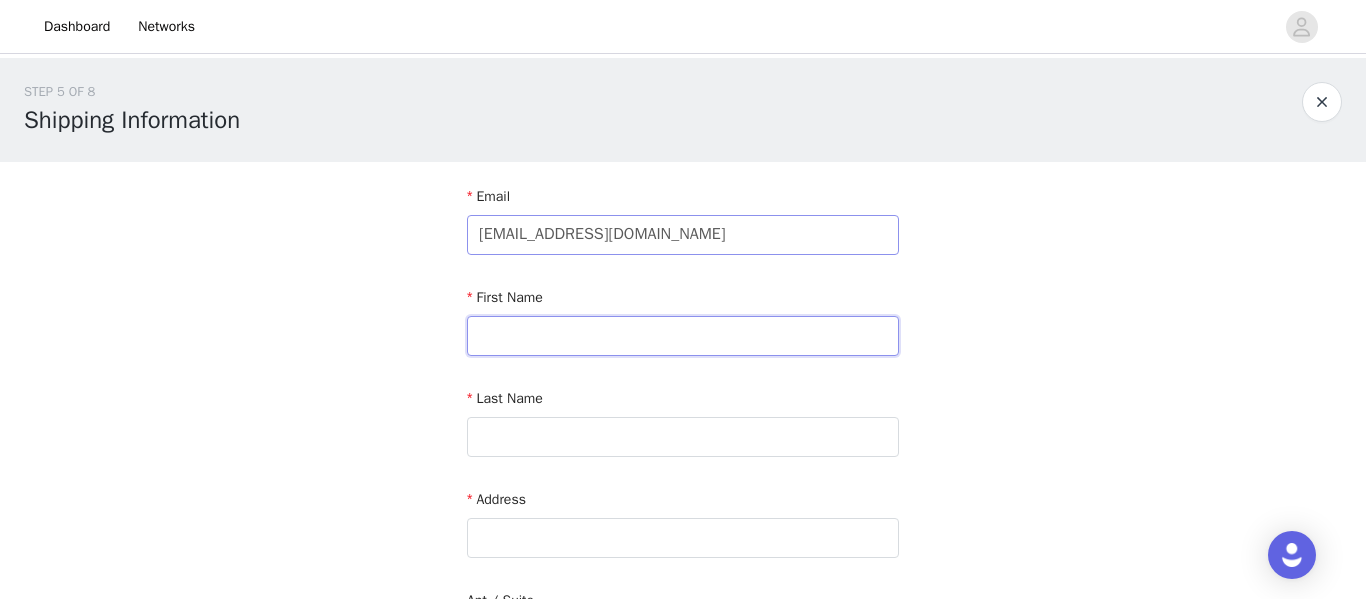 type on "[PERSON_NAME]" 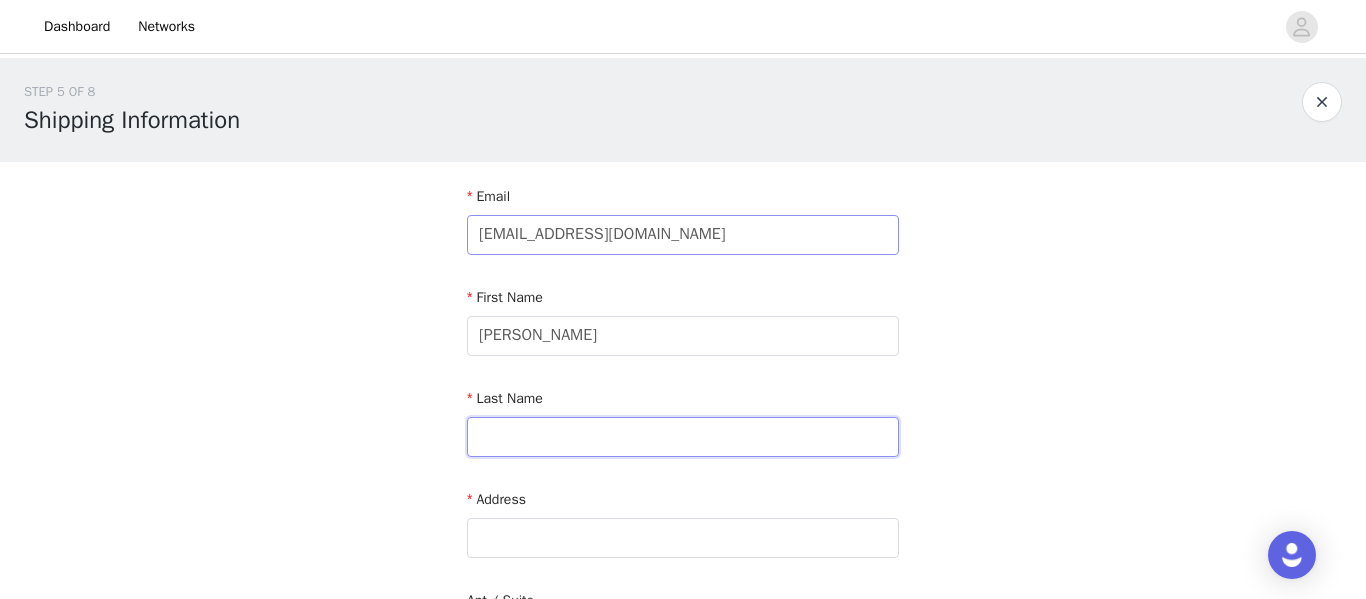 type on "[PERSON_NAME]" 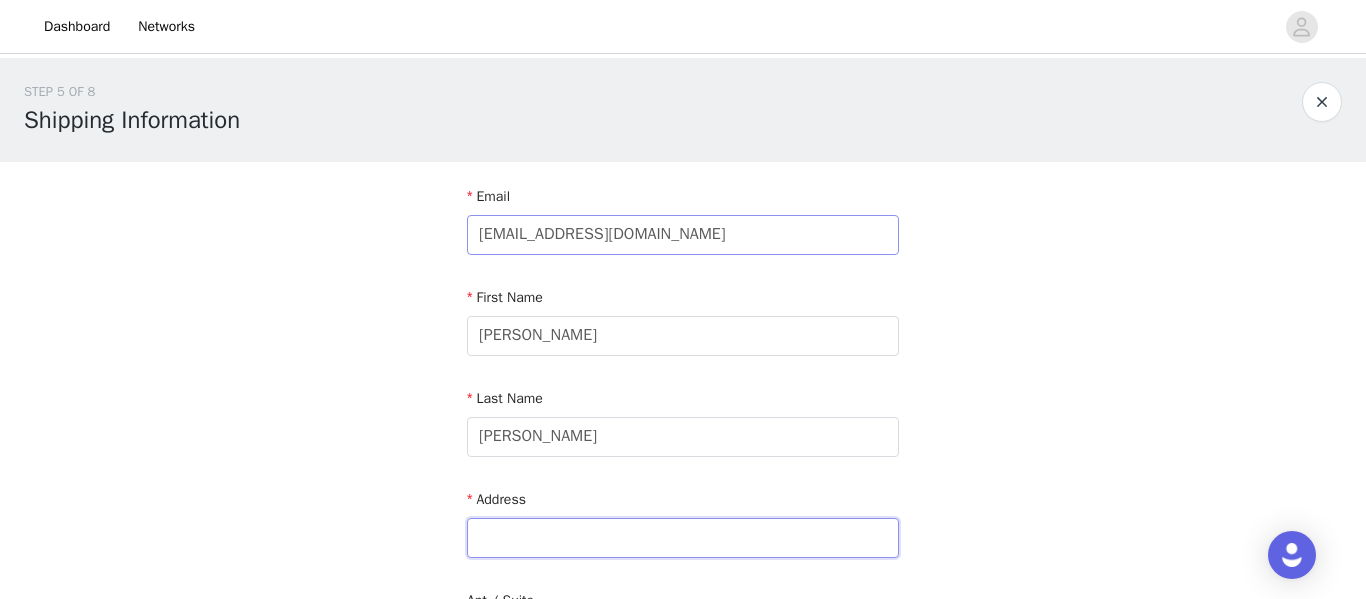 type on "[STREET_ADDRESS]" 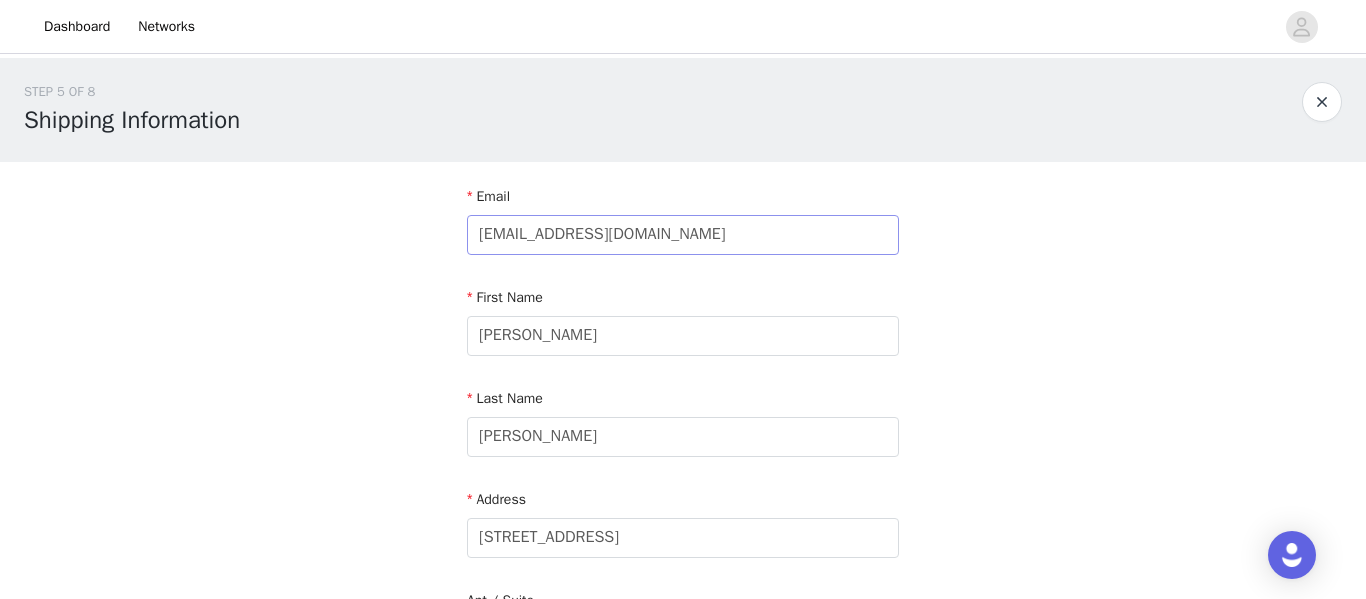 type on "[GEOGRAPHIC_DATA]" 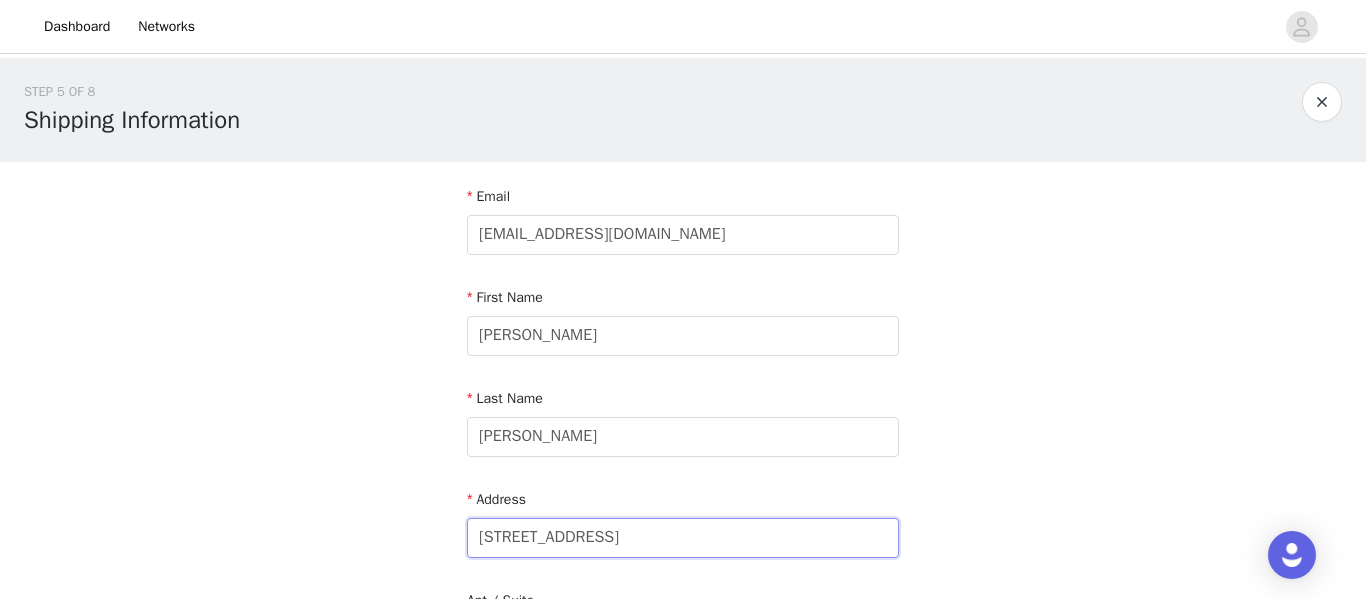 click on "[STREET_ADDRESS]" at bounding box center [683, 538] 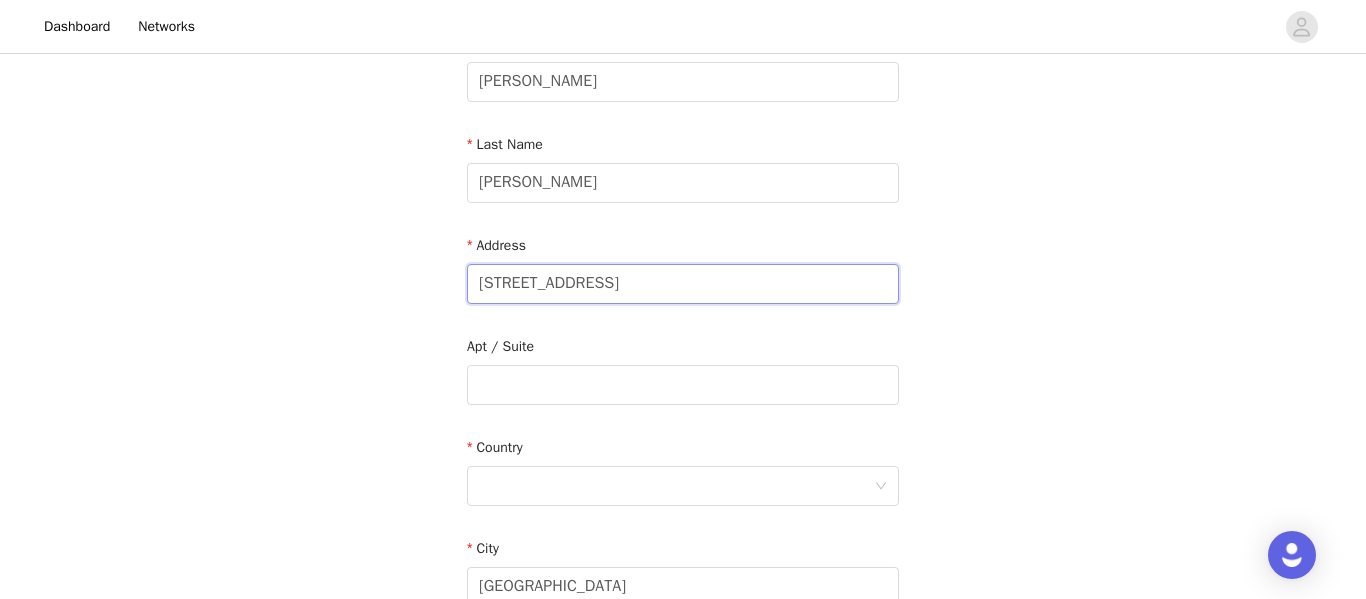 scroll, scrollTop: 262, scrollLeft: 0, axis: vertical 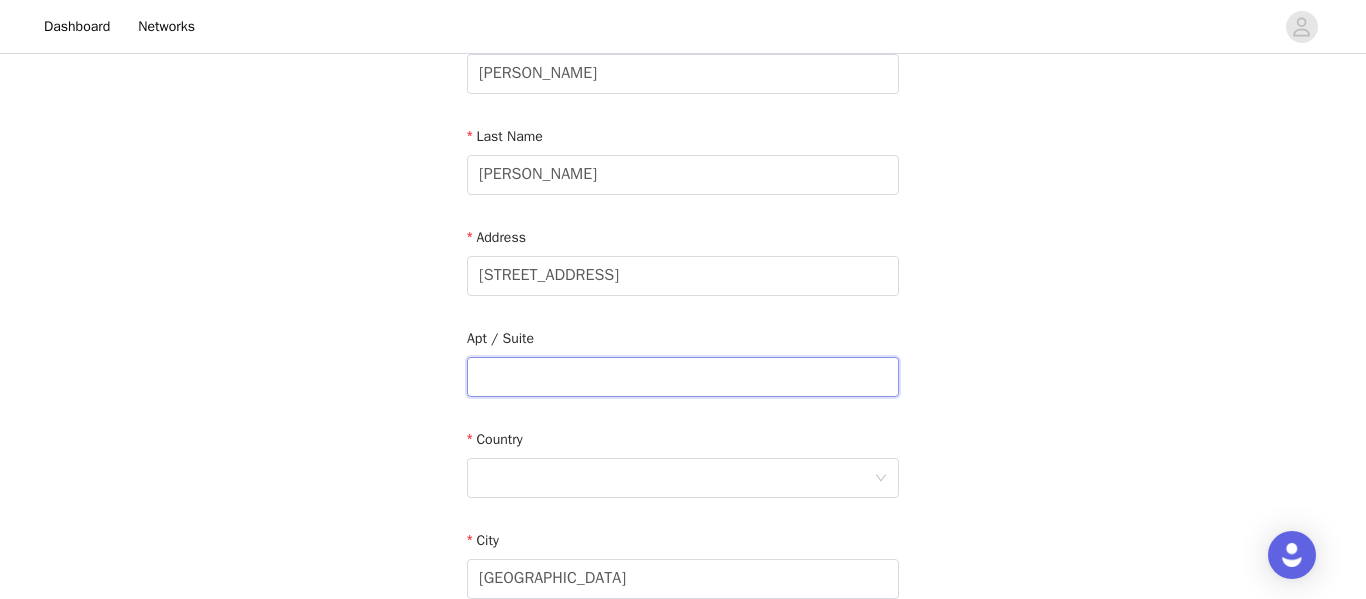 click at bounding box center [683, 377] 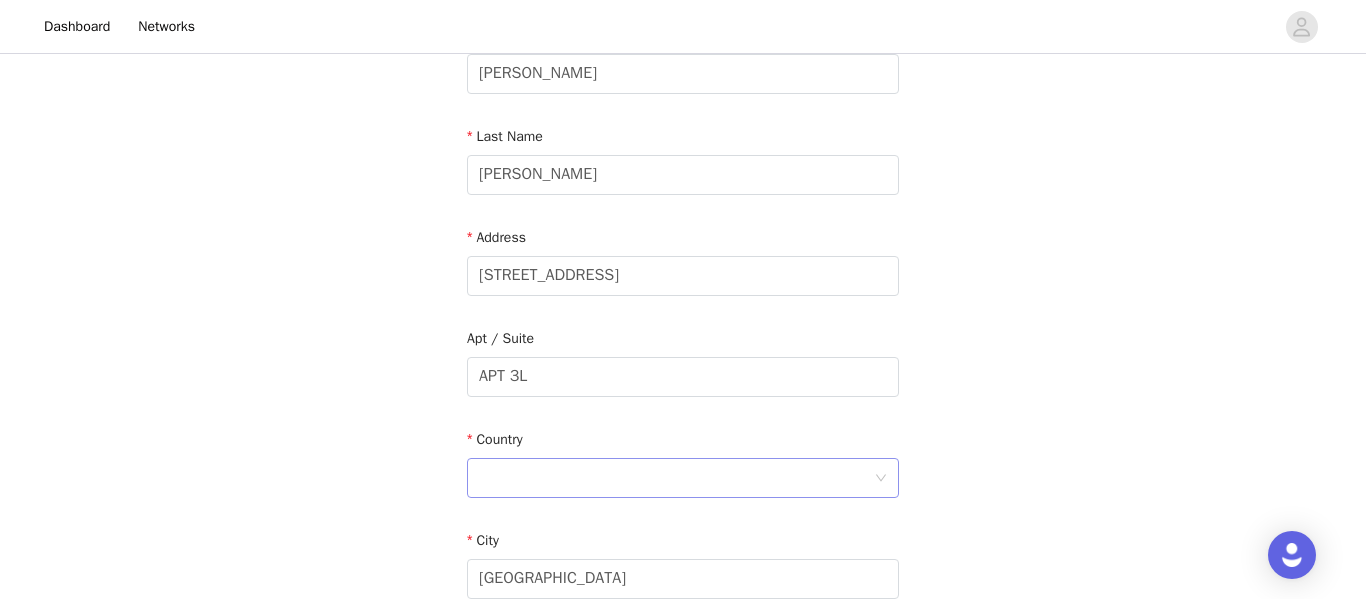 click at bounding box center [676, 478] 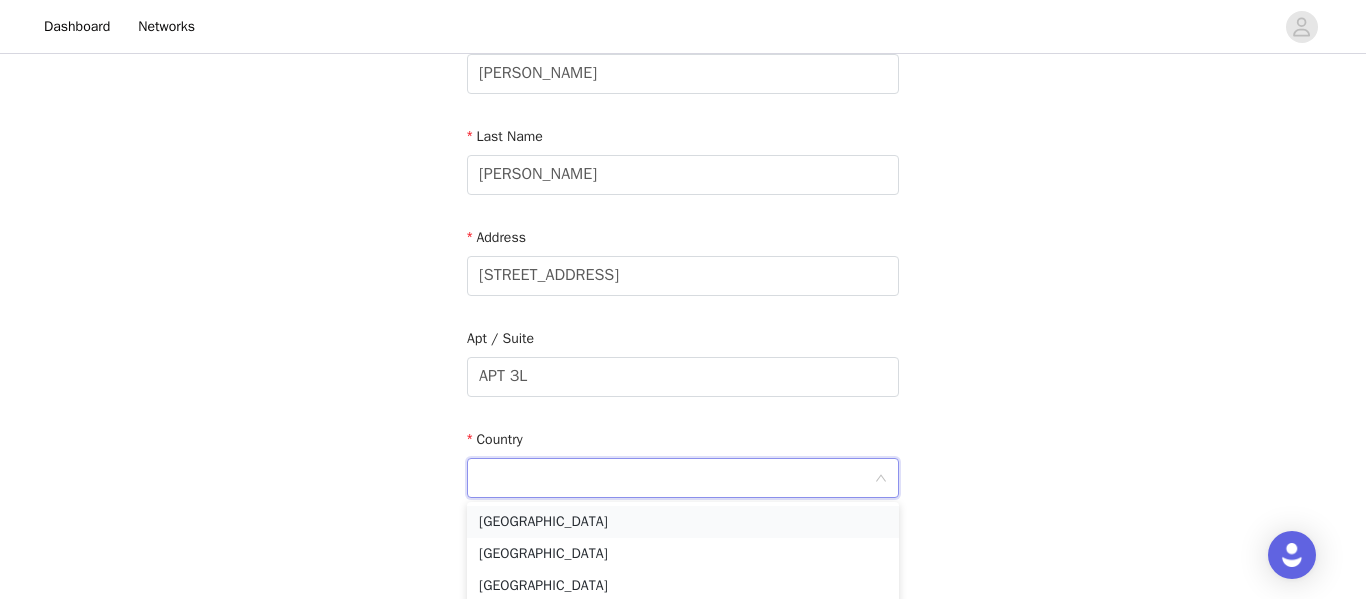 click on "[GEOGRAPHIC_DATA]" at bounding box center [683, 522] 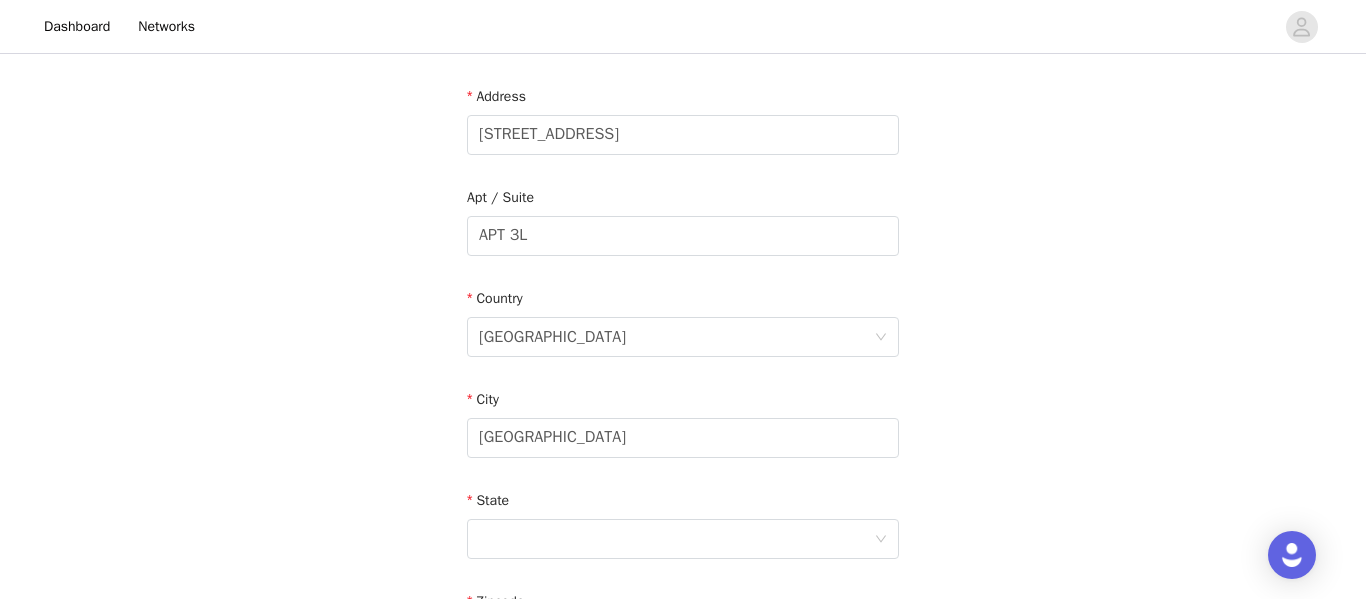 scroll, scrollTop: 413, scrollLeft: 0, axis: vertical 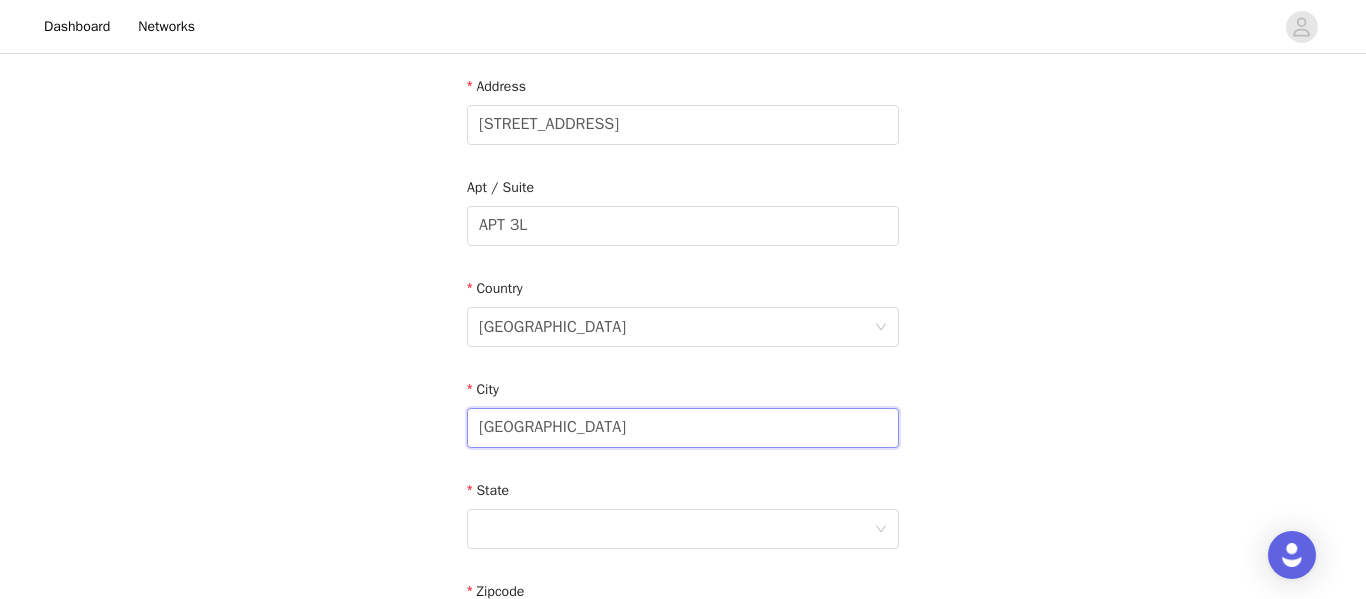 click on "[GEOGRAPHIC_DATA]" at bounding box center (683, 428) 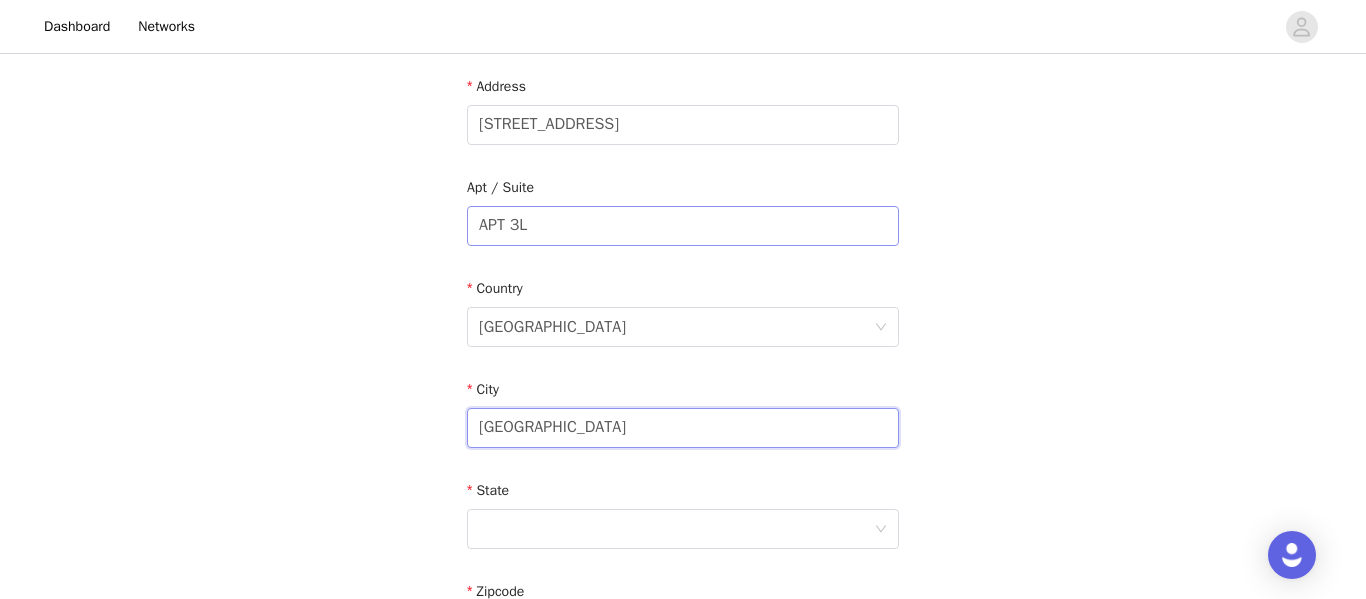 type on "[GEOGRAPHIC_DATA]" 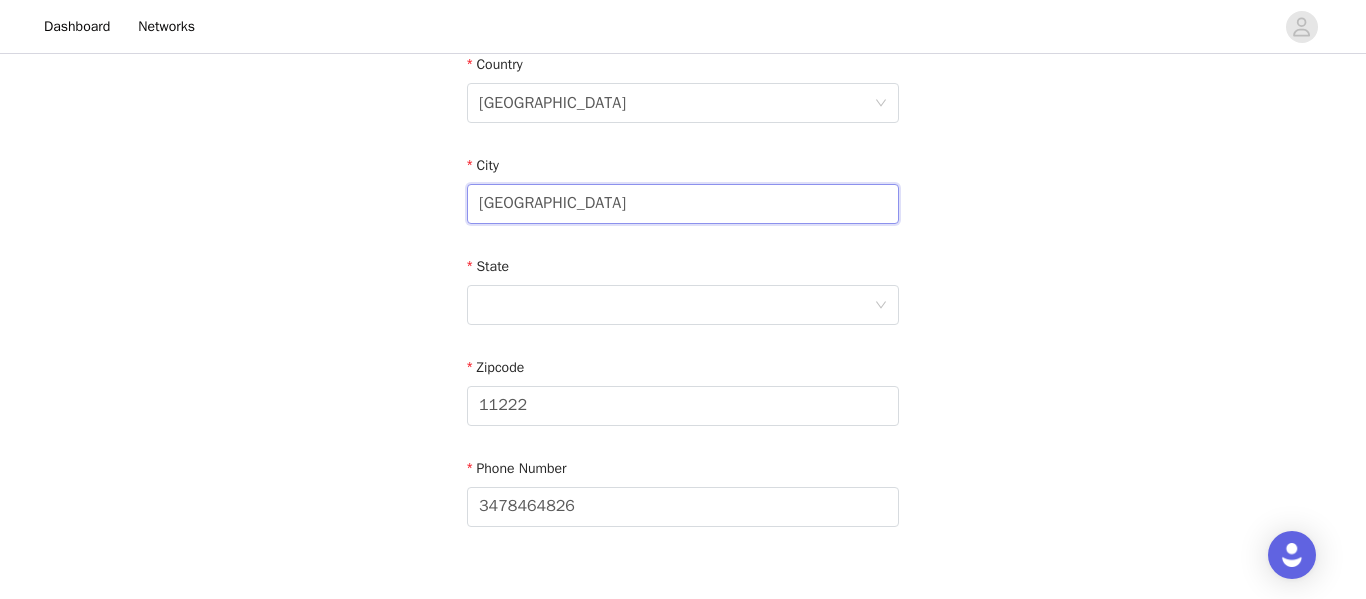 scroll, scrollTop: 638, scrollLeft: 0, axis: vertical 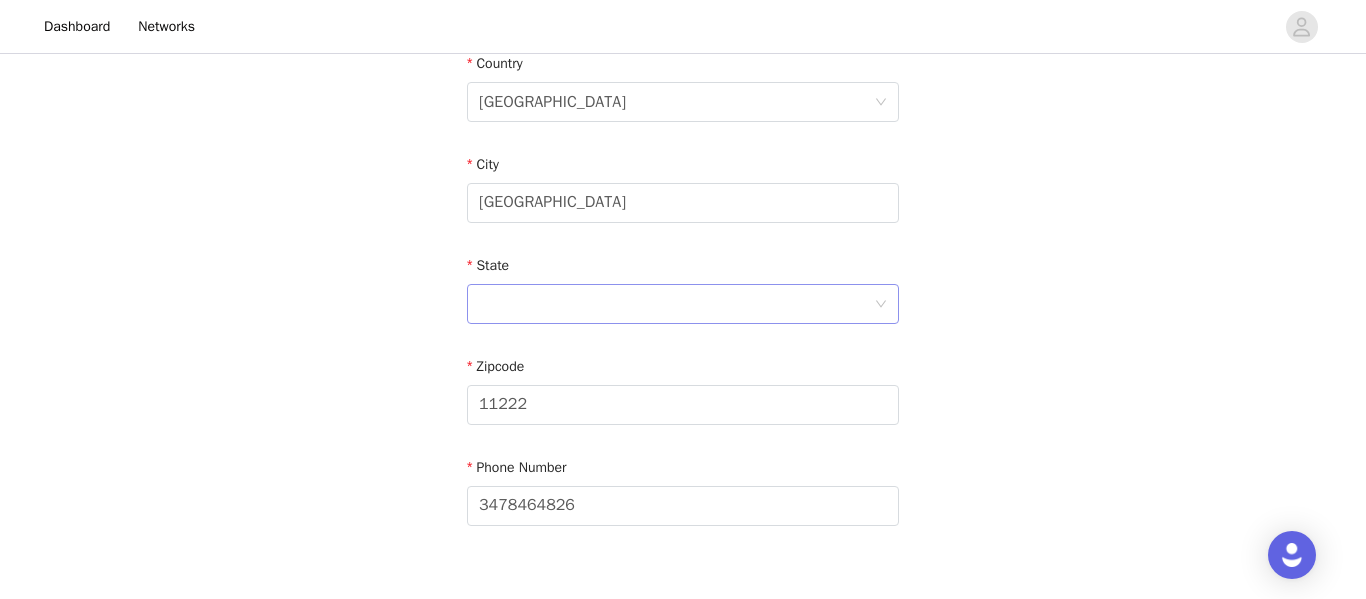 click at bounding box center [676, 304] 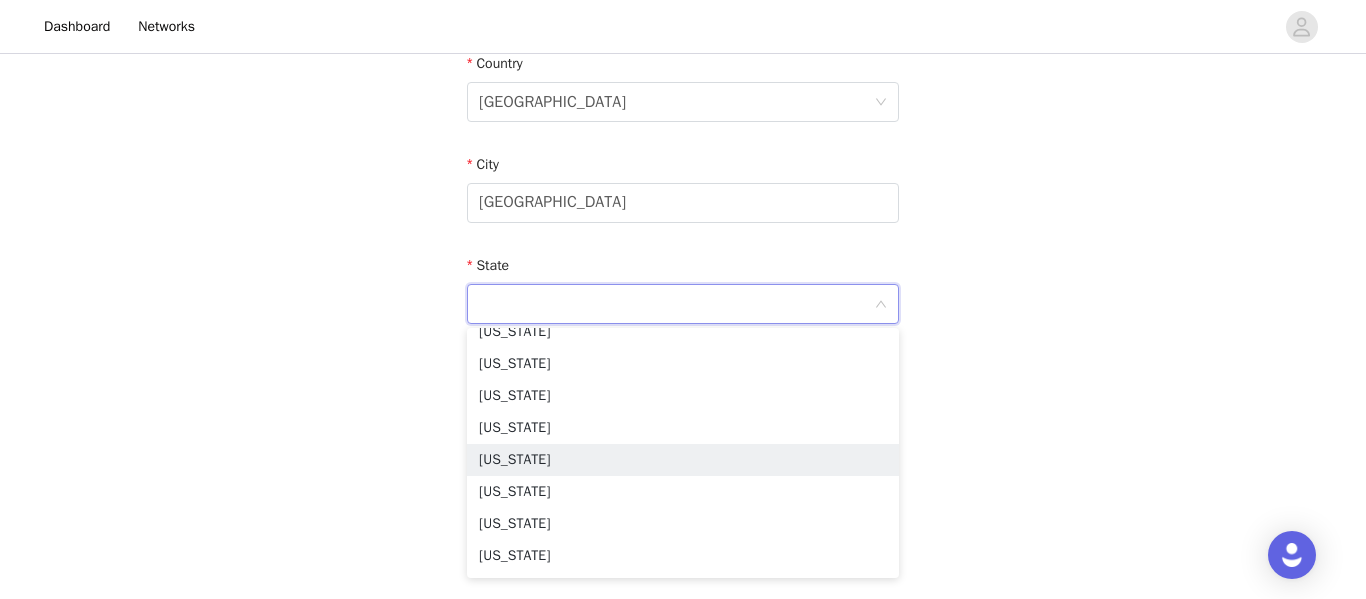 scroll, scrollTop: 1169, scrollLeft: 0, axis: vertical 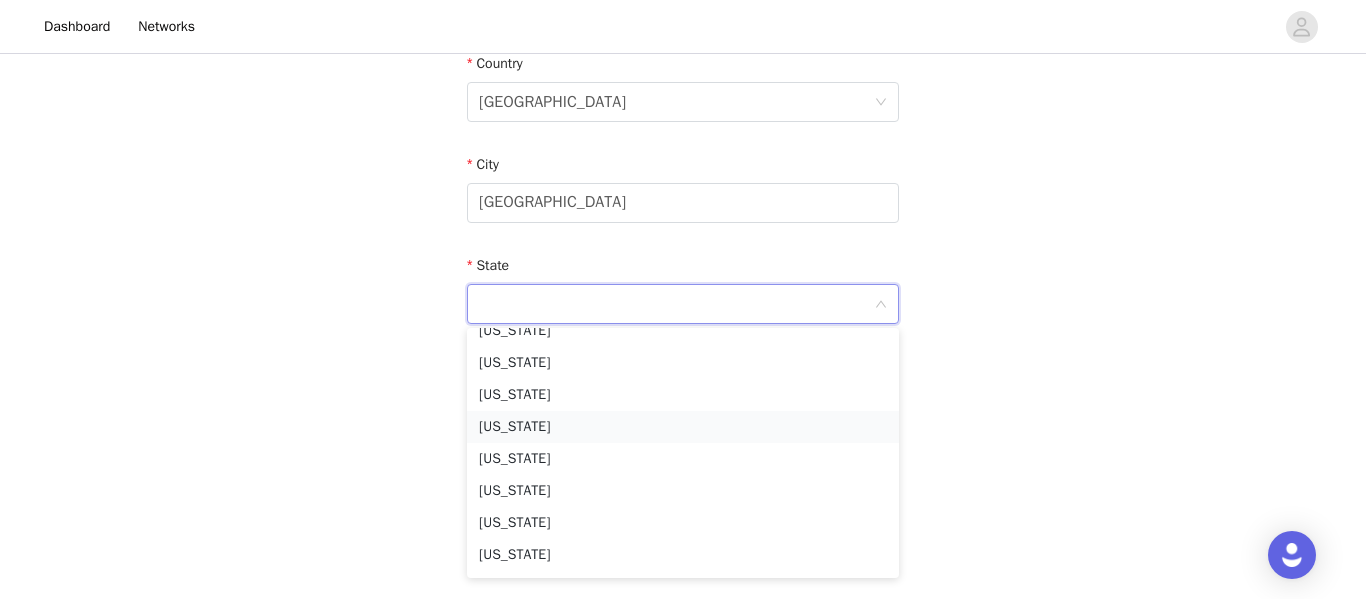 click on "[US_STATE]" at bounding box center [683, 427] 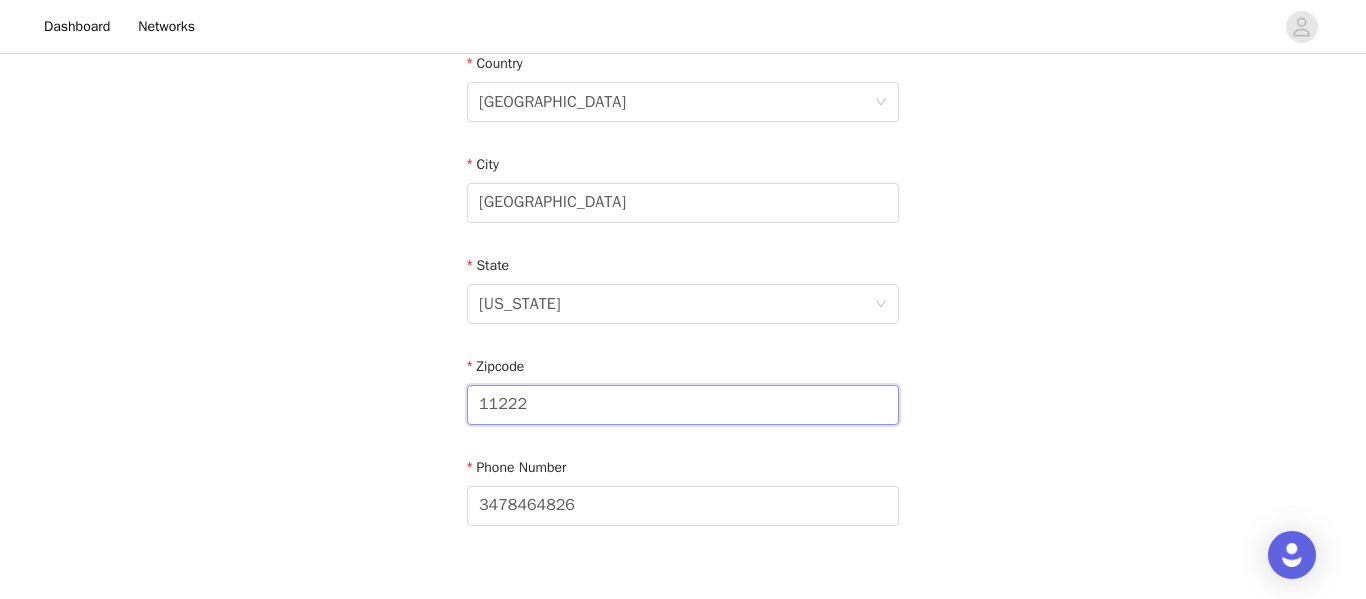 click on "11222" at bounding box center (683, 405) 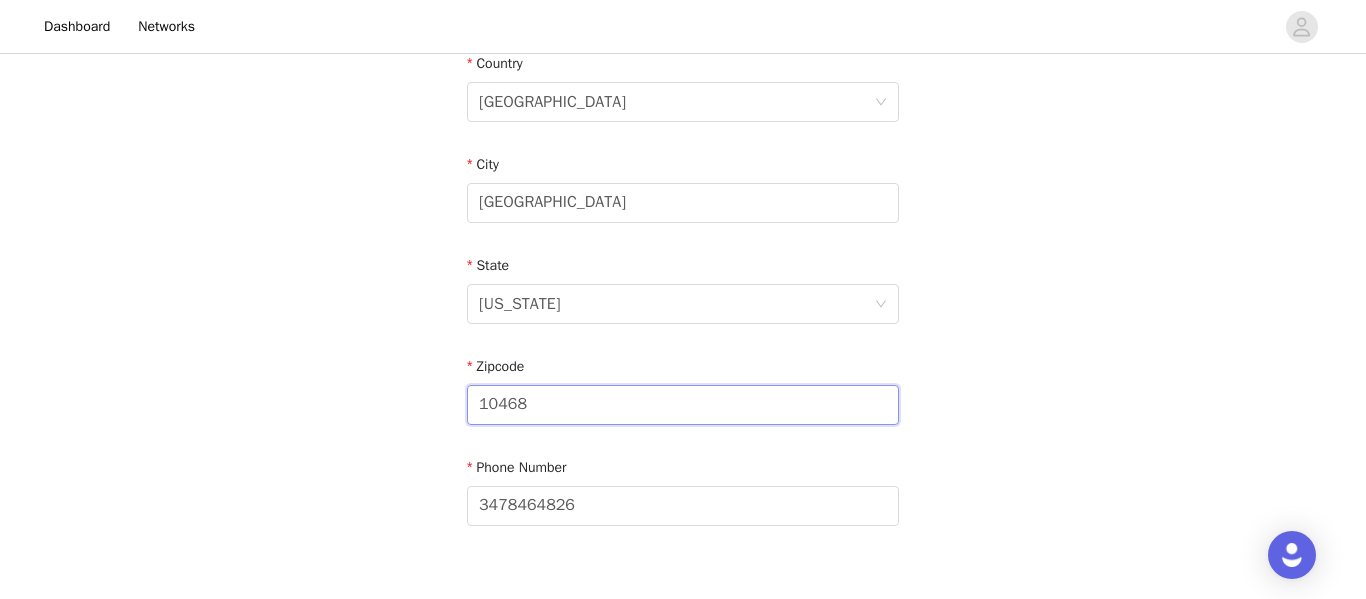 scroll, scrollTop: 765, scrollLeft: 0, axis: vertical 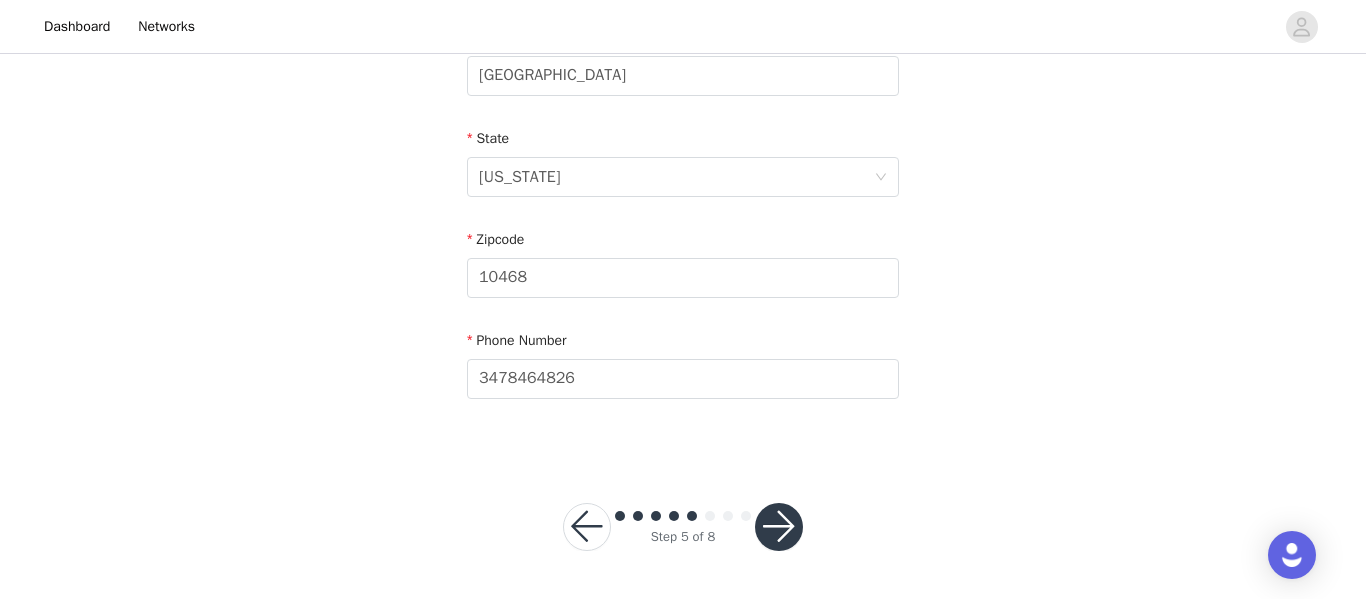 click at bounding box center [779, 527] 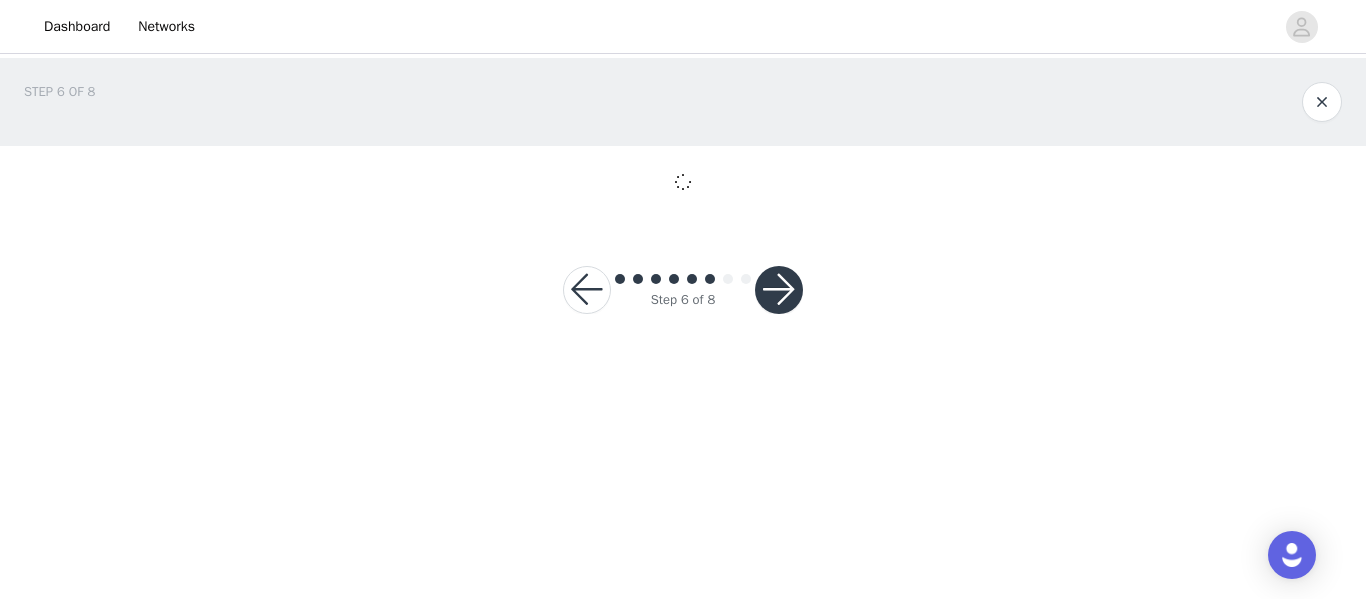scroll, scrollTop: 0, scrollLeft: 0, axis: both 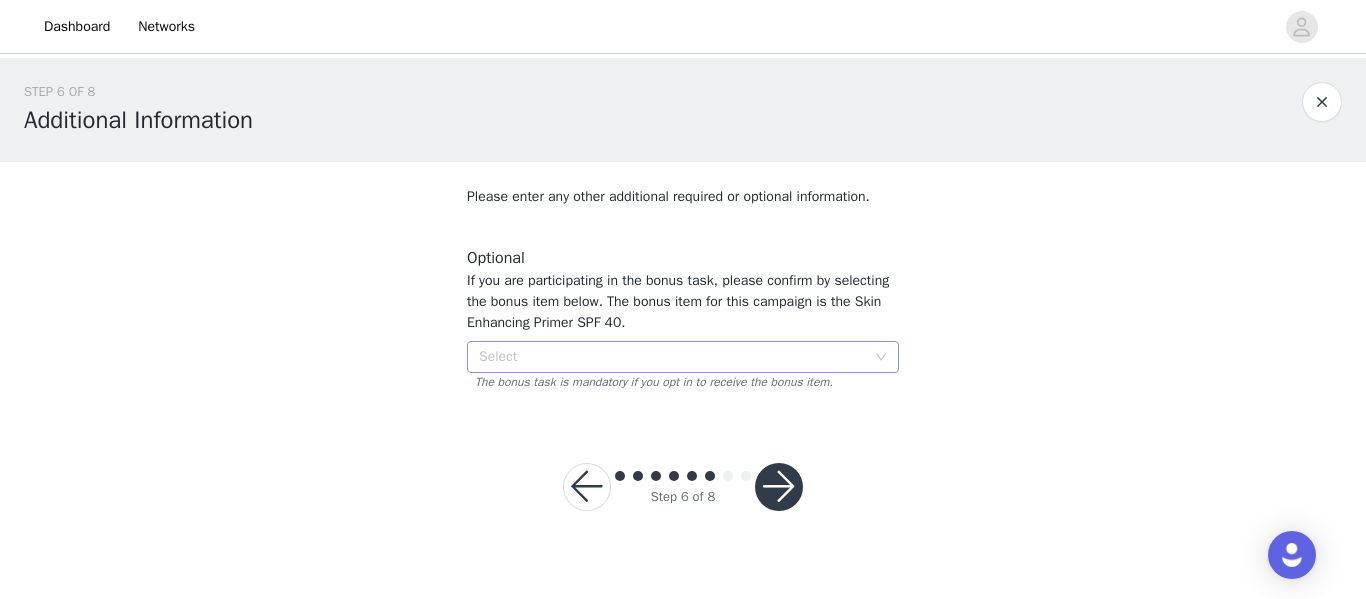 click on "Select" at bounding box center [676, 357] 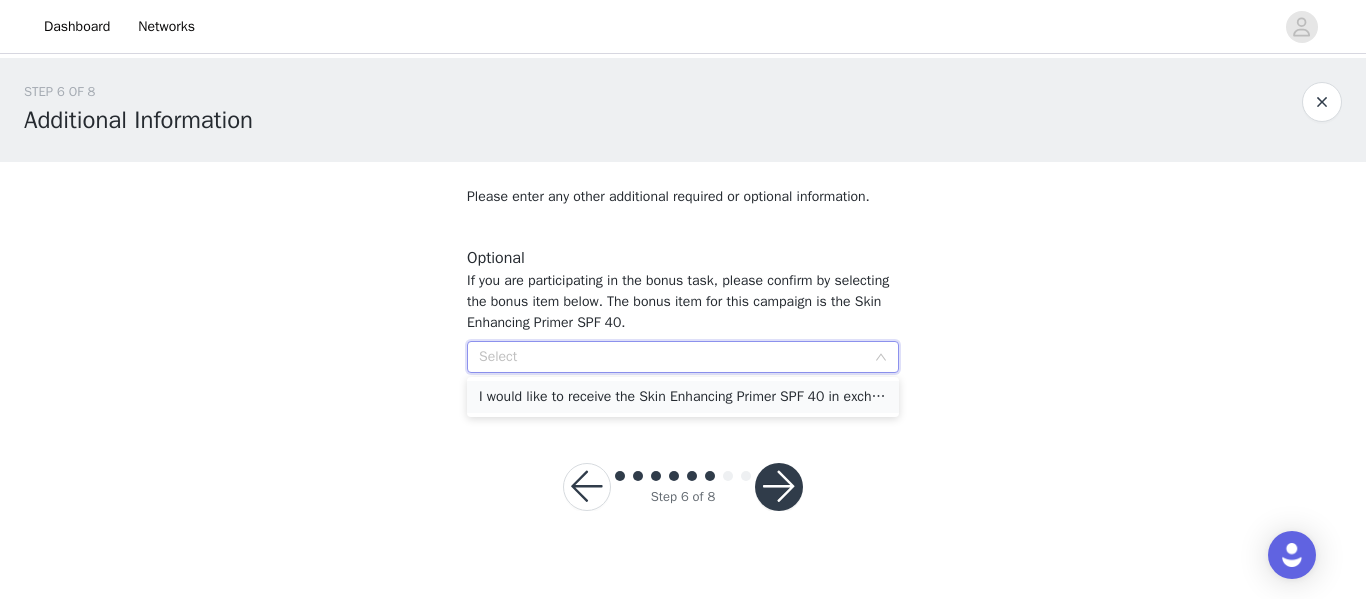 click on "I would like to receive the Skin Enhancing Primer SPF 40 in exchange for participation in the bonus task." at bounding box center [683, 397] 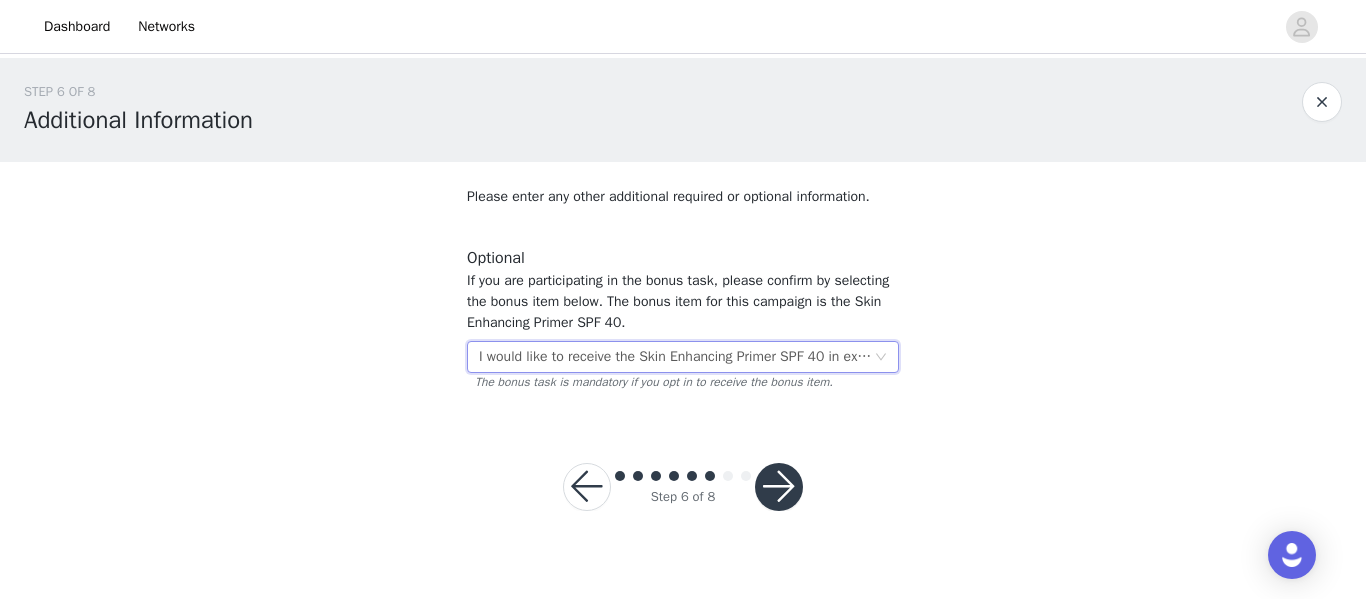 click at bounding box center (779, 487) 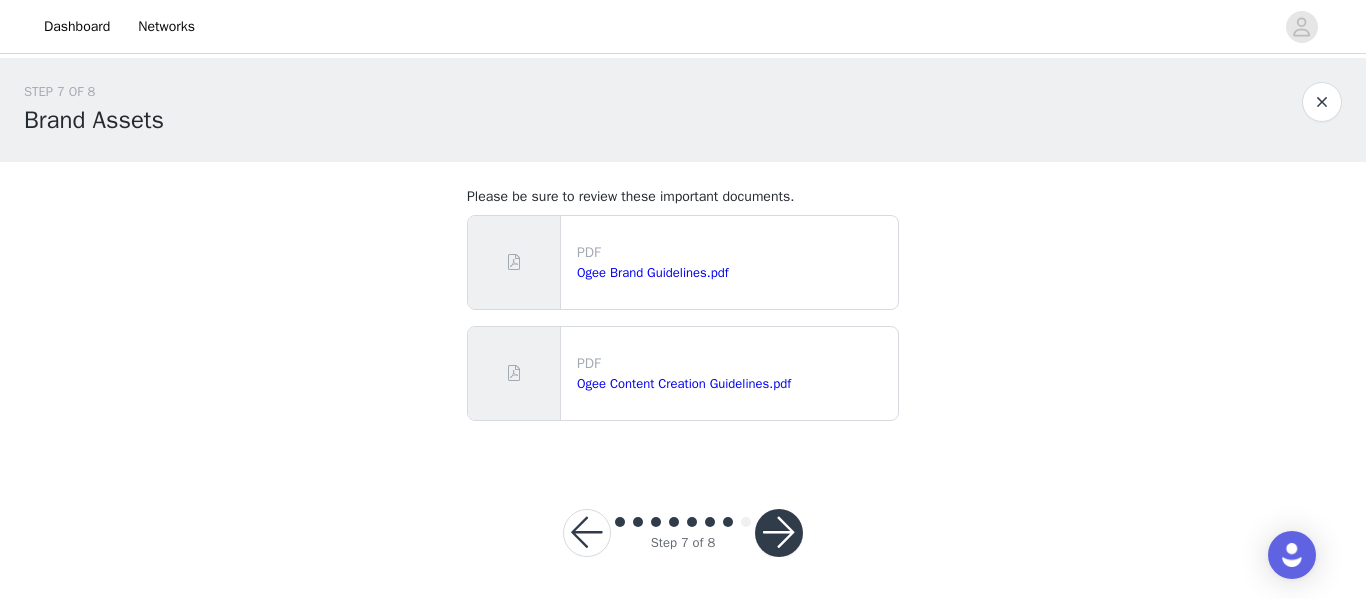 click at bounding box center [779, 533] 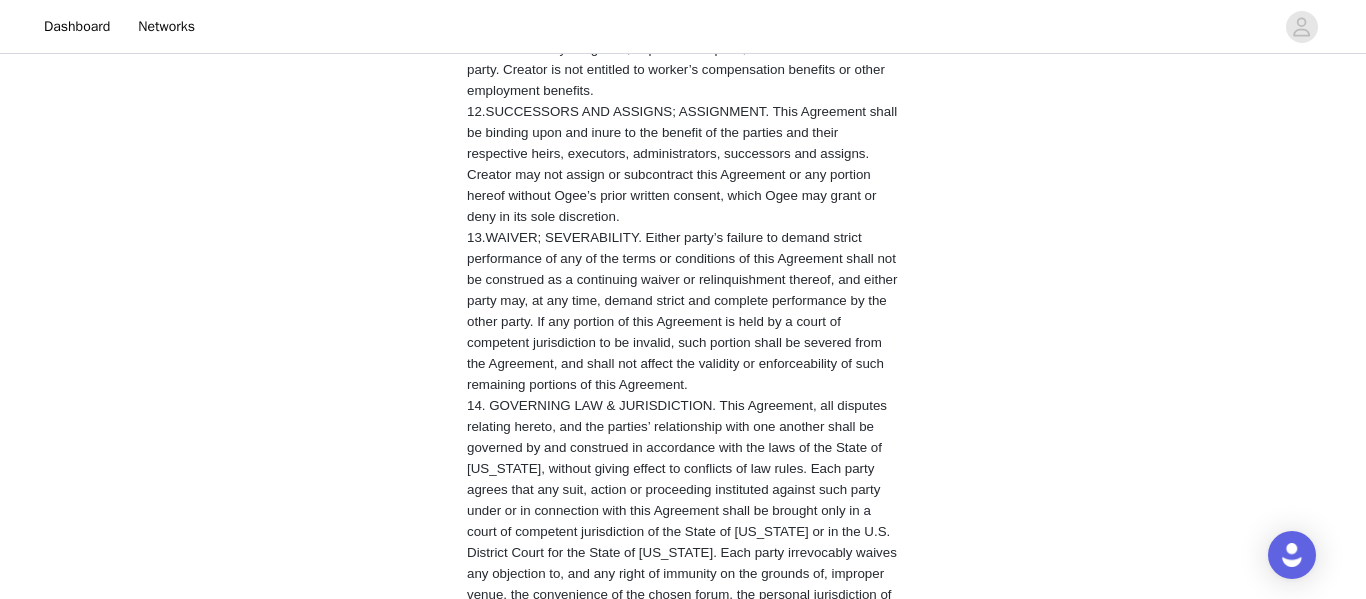scroll, scrollTop: 3917, scrollLeft: 0, axis: vertical 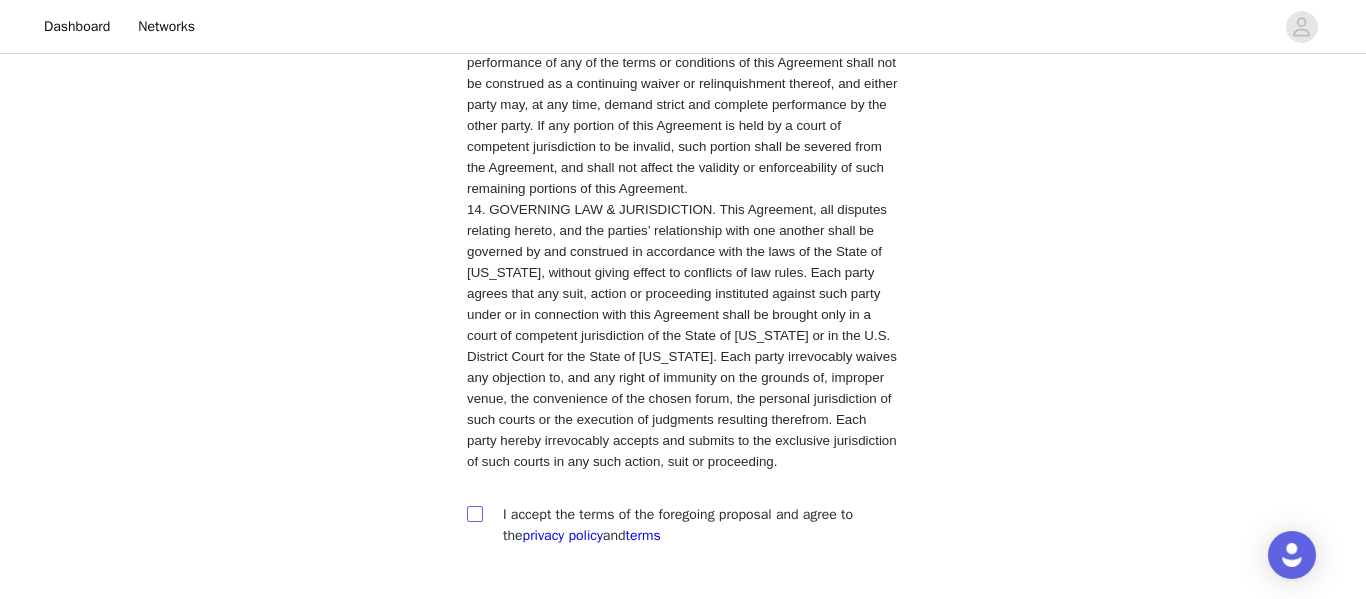 click at bounding box center (474, 513) 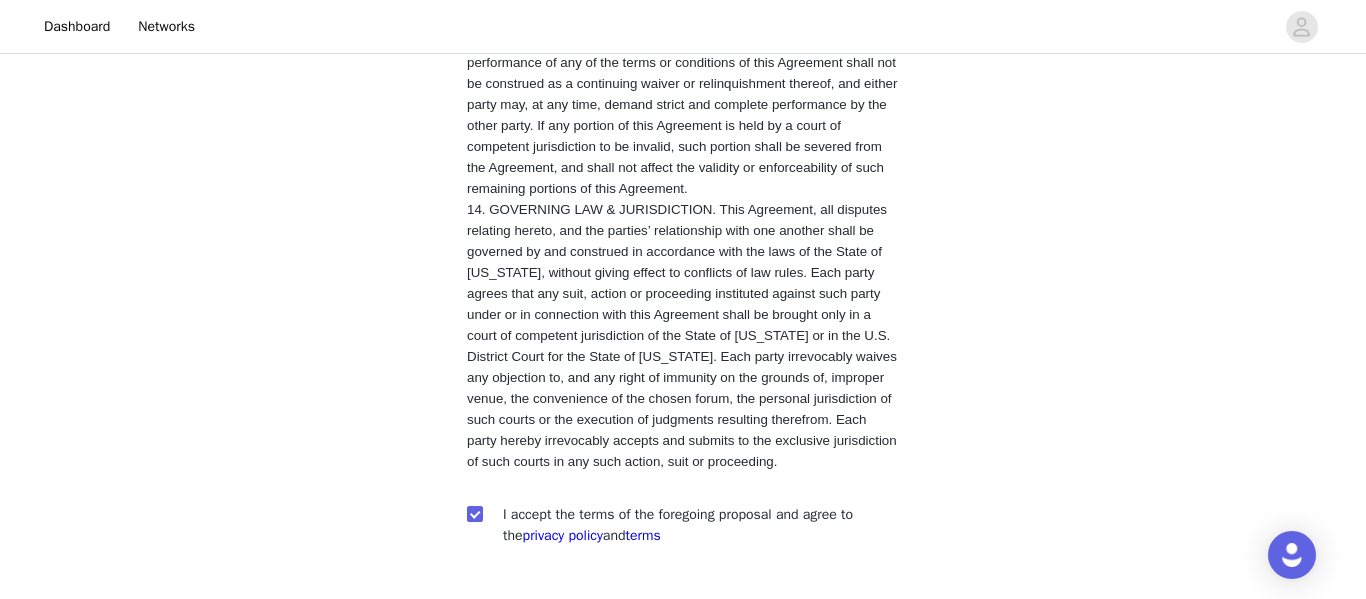 click on "Step 8 of 8" at bounding box center [683, 674] 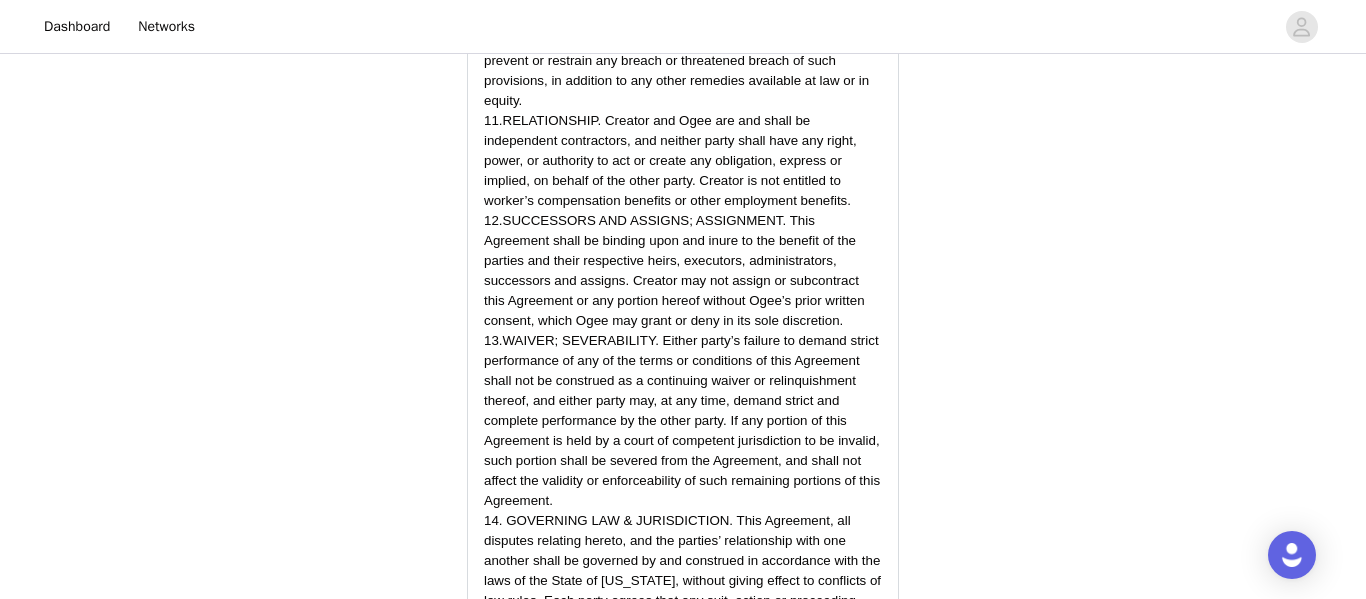 scroll, scrollTop: 5744, scrollLeft: 0, axis: vertical 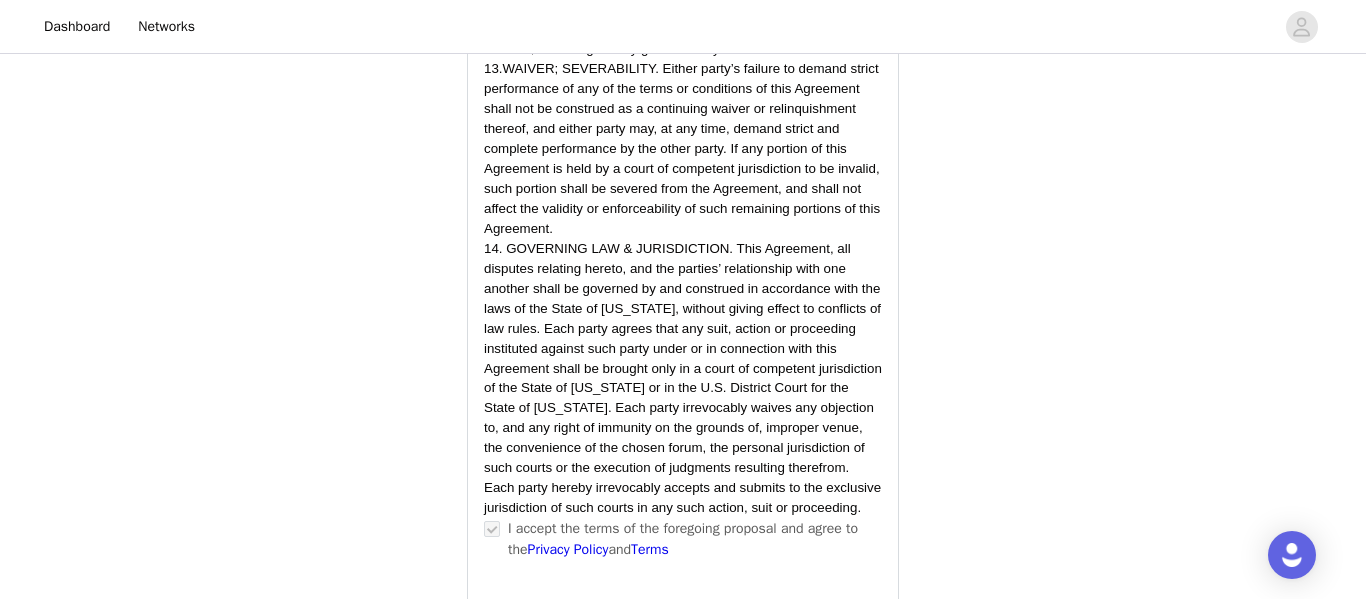 click on "Submit Proposal" at bounding box center [683, 697] 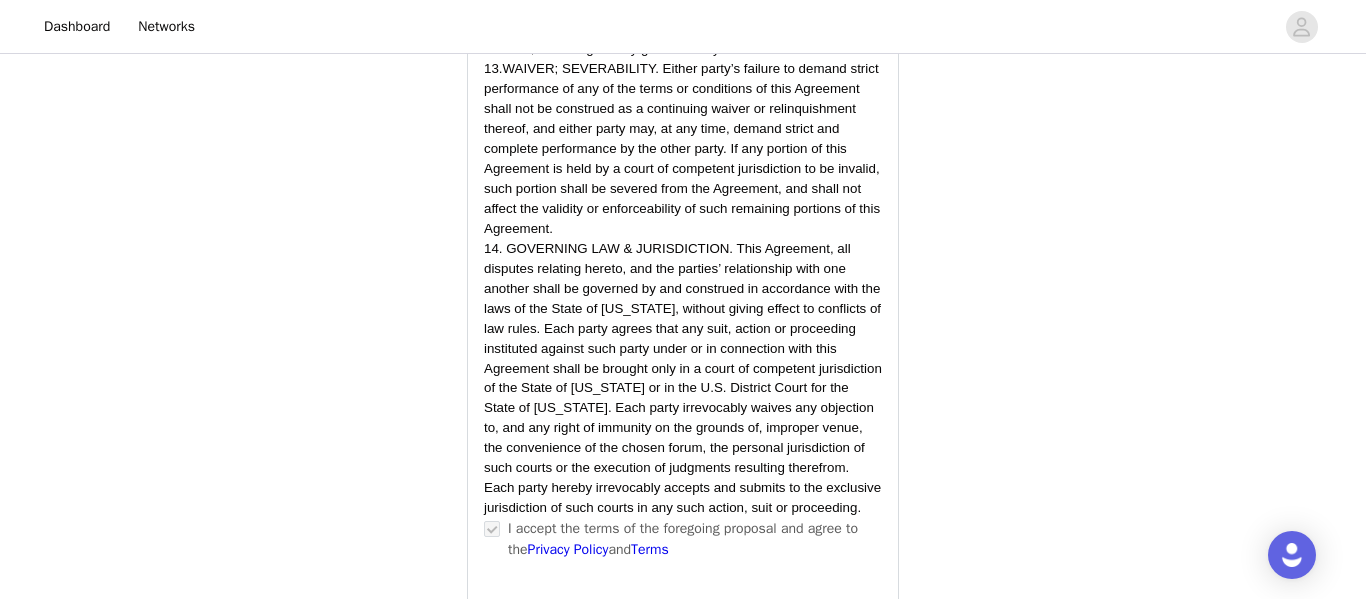 scroll, scrollTop: 0, scrollLeft: 0, axis: both 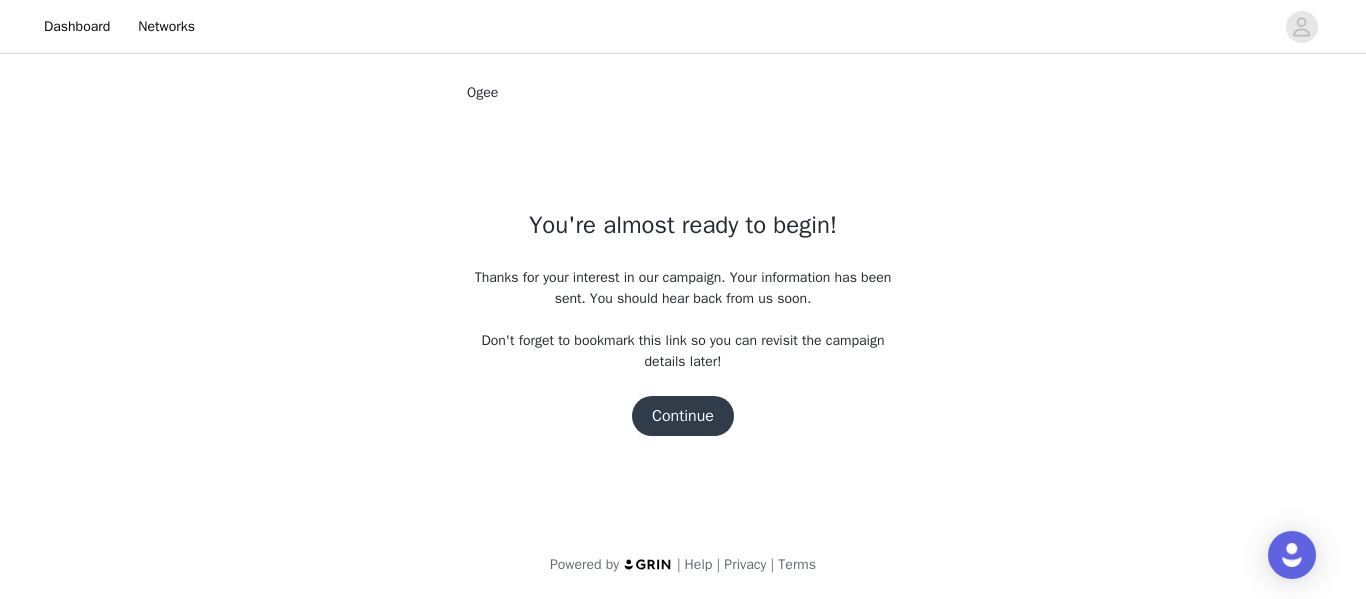 click on "Continue" at bounding box center (683, 416) 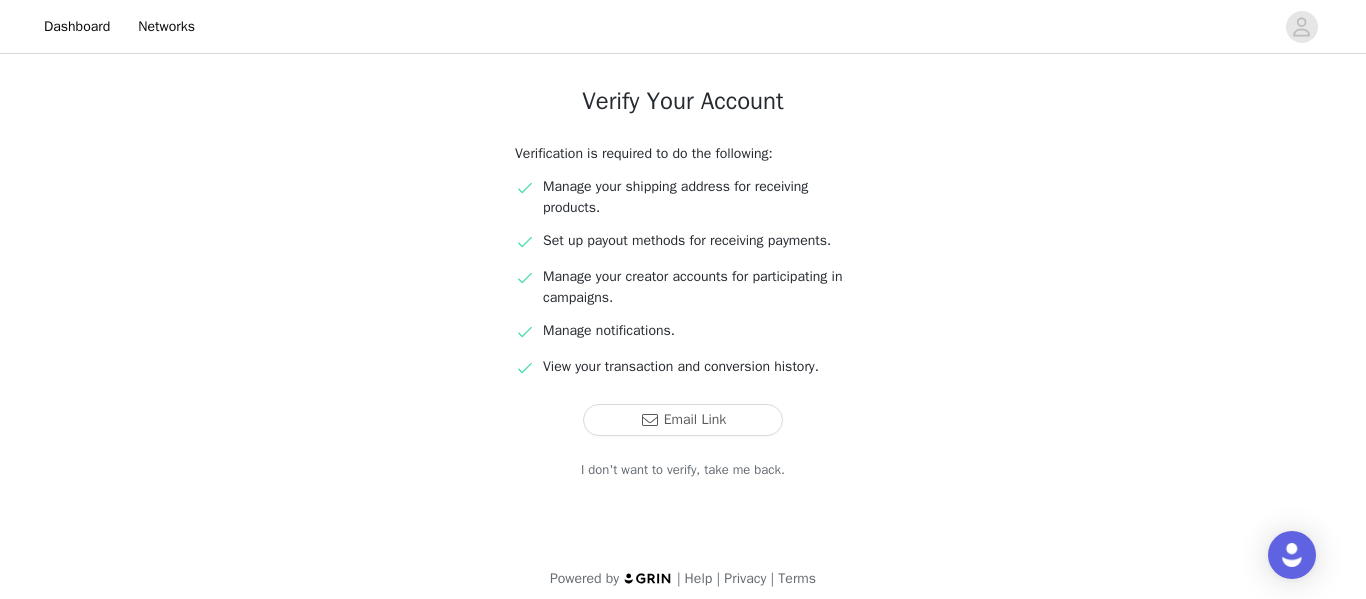 scroll, scrollTop: 141, scrollLeft: 0, axis: vertical 